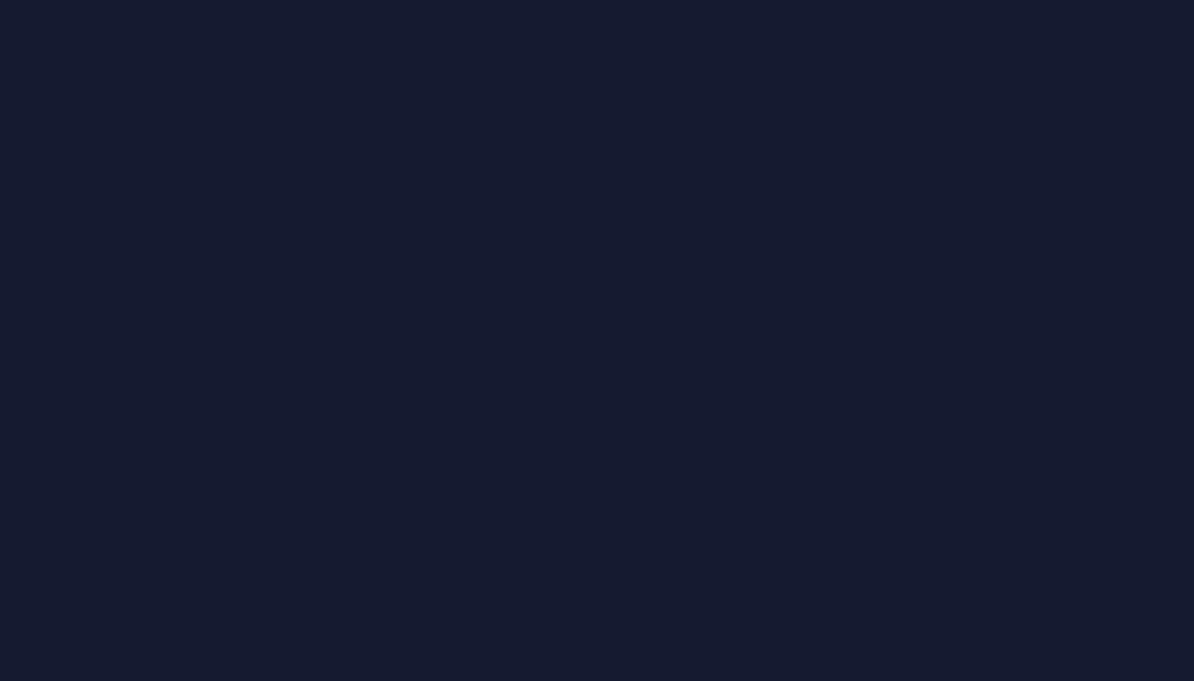 scroll, scrollTop: 0, scrollLeft: 0, axis: both 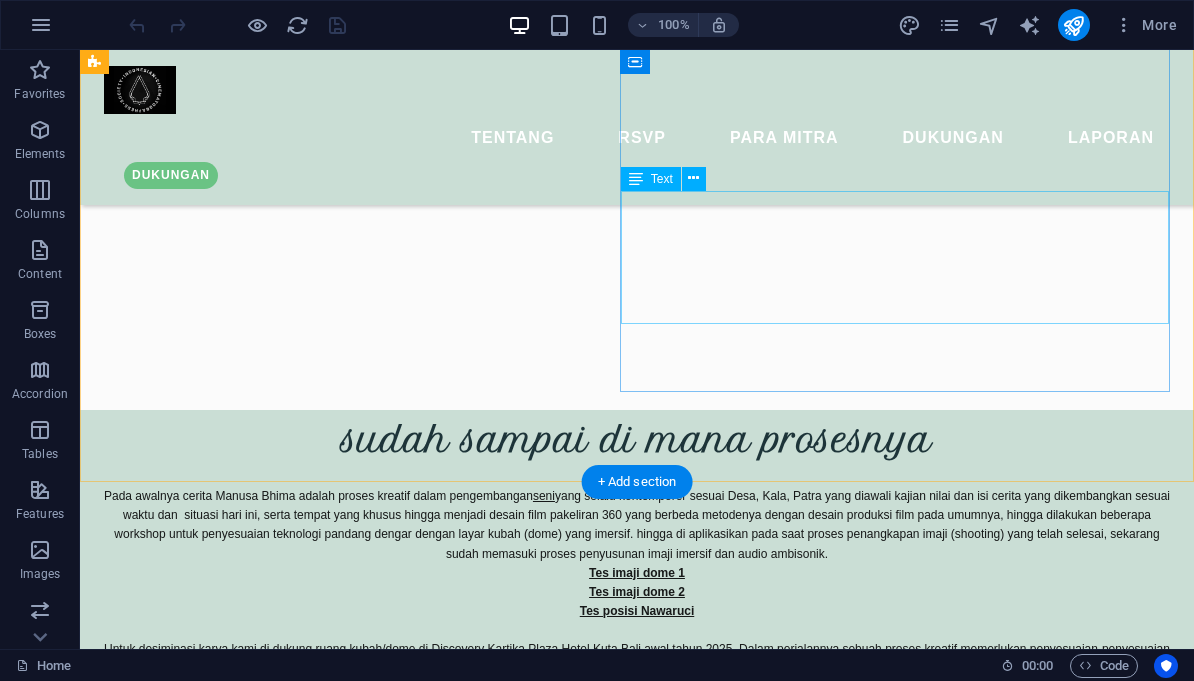click on "Value atau nilai memang sebuah tantangan para pencipta seni , dan kita tahu tradisi baik di Nusantara sudah terjalin secara turun temurun sebagai budaya regenerasi bukan sekedar sekolah tetapi belajar dari catur guru, orang tua, pimpinan negara, guru yang belum tentu benar sebagai orang hingga perlu guru ke 4 yang mendidik kesadaran ilahi yang memberikan segala pendidikan dengan segala cobaan hidup, yang tetap disyukuri dan dihormati (gurucucrusa) seperti halnya Bhima di cerita Nawaruci hingga menjadi Manusa (manah/pikir) orang yang berpikir hingga mencapai kedamaian, tunduk, bersih dan selamat." at bounding box center [637, 3248] 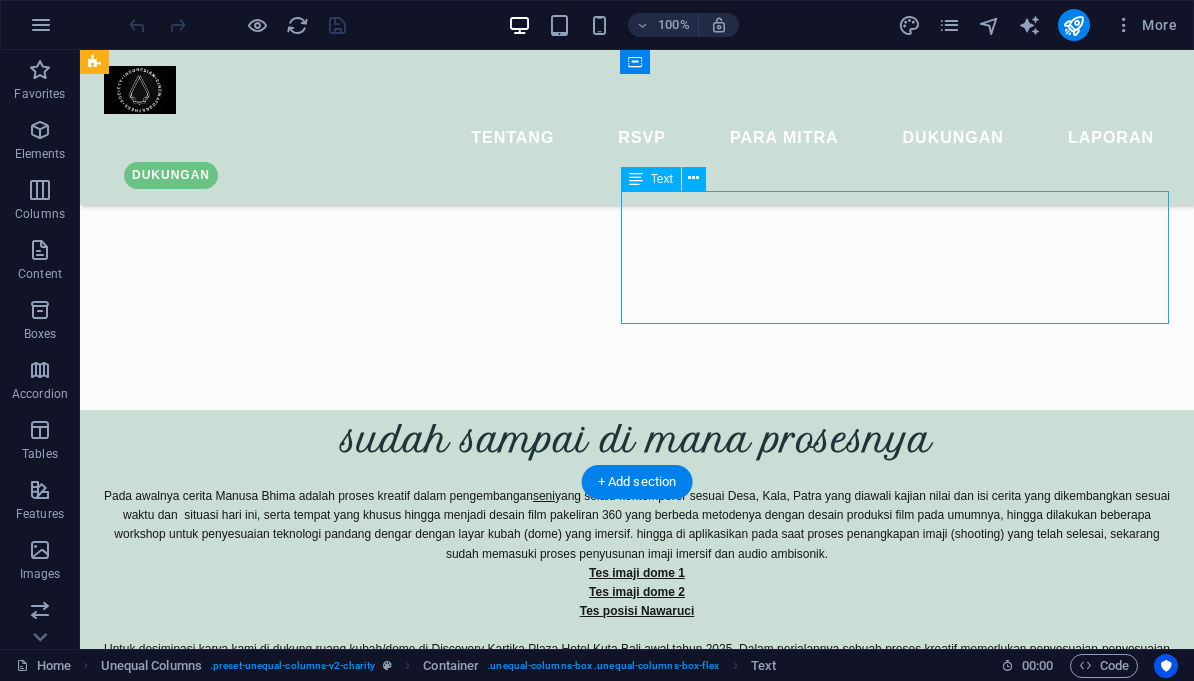 click on "Value atau nilai memang sebuah tantangan para pencipta seni , dan kita tahu tradisi baik di Nusantara sudah terjalin secara turun temurun sebagai budaya regenerasi bukan sekedar sekolah tetapi belajar dari catur guru, orang tua, pimpinan negara, guru yang belum tentu benar sebagai orang hingga perlu guru ke 4 yang mendidik kesadaran ilahi yang memberikan segala pendidikan dengan segala cobaan hidup, yang tetap disyukuri dan dihormati (gurucucrusa) seperti halnya Bhima di cerita Nawaruci hingga menjadi Manusa (manah/pikir) orang yang berpikir hingga mencapai kedamaian, tunduk, bersih dan selamat." at bounding box center (637, 3248) 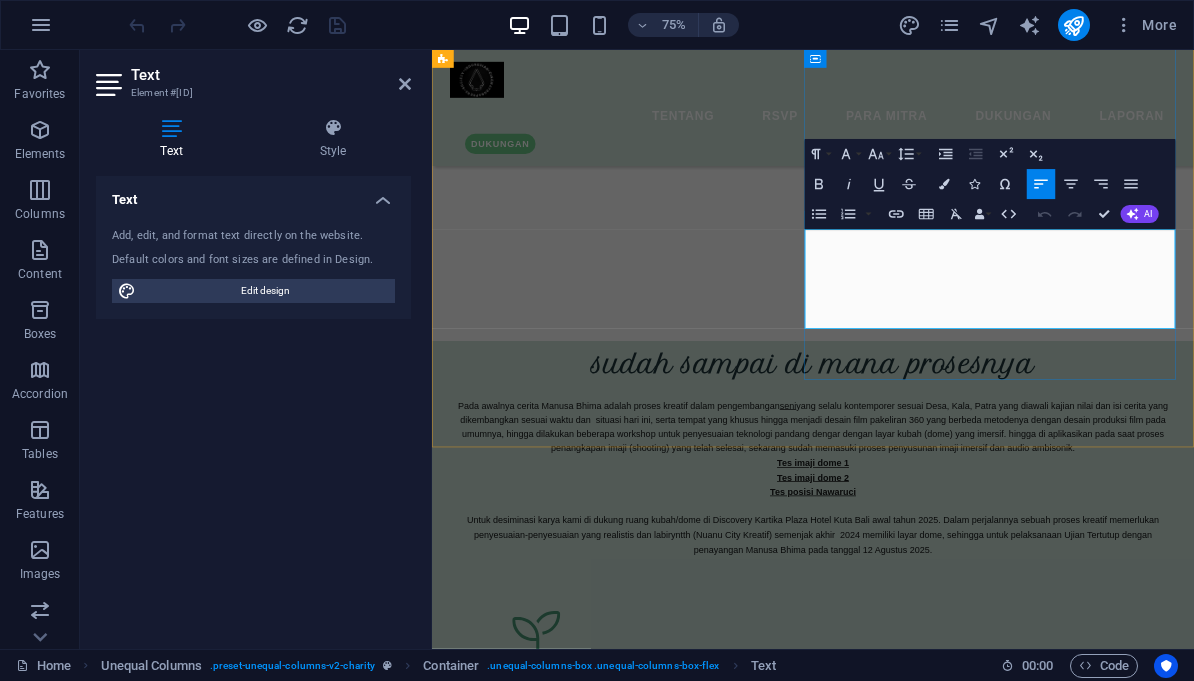 click on "turun temurun sebagai budaya regenerasi" 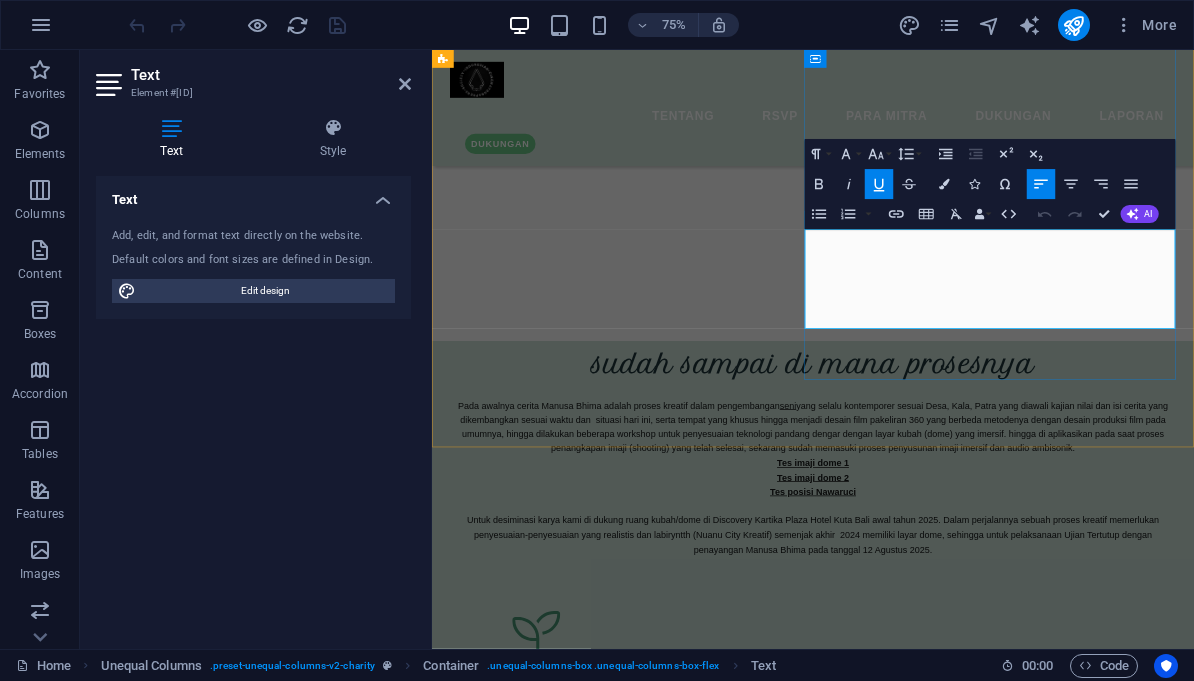 type 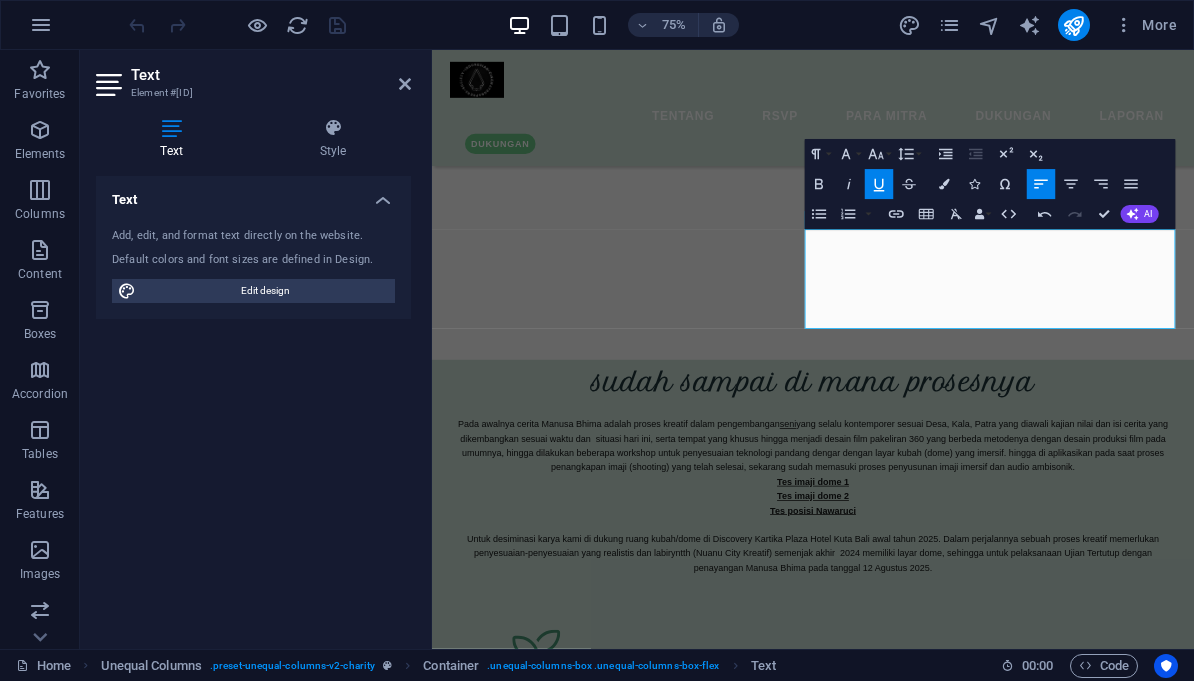 scroll, scrollTop: 0, scrollLeft: 1, axis: horizontal 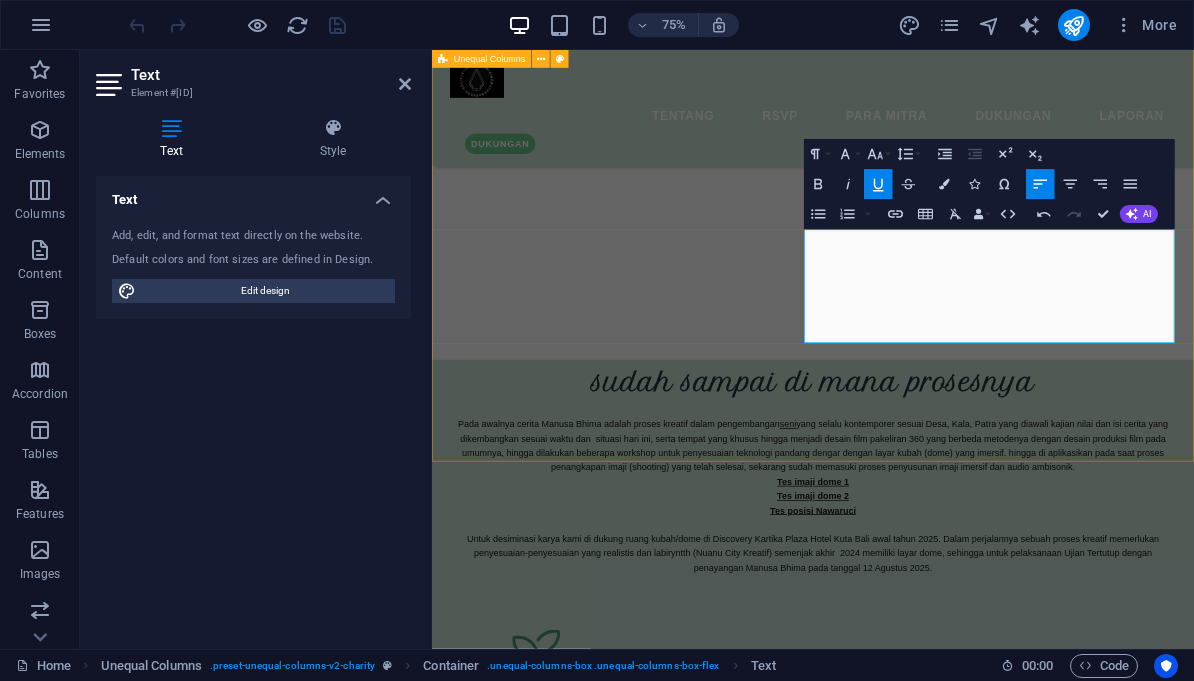 click on "Misinya agar karya baru tetap memiliki nilai-nilai tradisi baik Nusantara , dengan media yang selalu kontemporer Value atau nilai memang sebuah tantangan para pencipta seni , dan kita tahu tradisi baik di Nusantara sudah terjalin secara turun temurun sebagai budaya atau regenerasi niat baik/adab bukan sekedar sekolah tetapi belajar dari catur guru, orang tua, pimpinan negara, guru yang belum tentu benar sebagai orang hingga perlu guru ke 4 yang mendidik kesadaran ilahi yang memberikan segala pendidikan dengan segala cobaan hidup, yang tetap disyukuri dan dihormati (gurucucrusa) seperti halnya Bhima di cerita Nawaruci hingga menjadi Manusa (manah/pikir) orang yang berpikir hingga mencapai kedamaian, tunduk, bersih dan selamat. DUKUNGAN" at bounding box center [940, 3853] 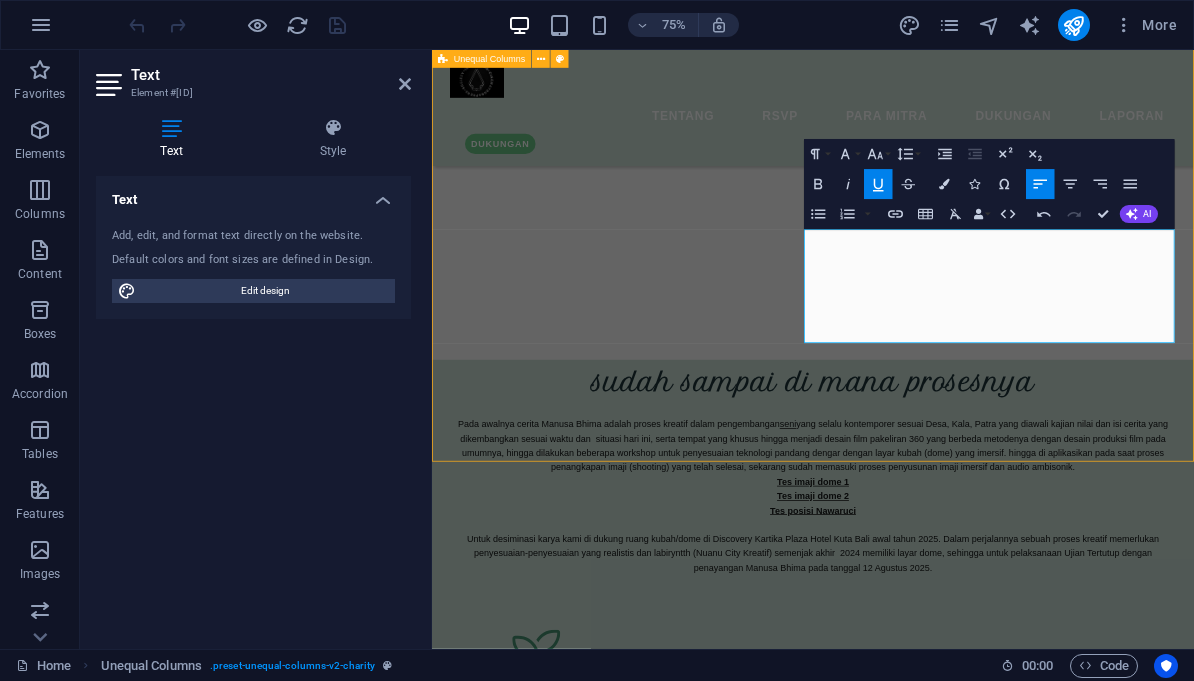 scroll, scrollTop: 0, scrollLeft: 0, axis: both 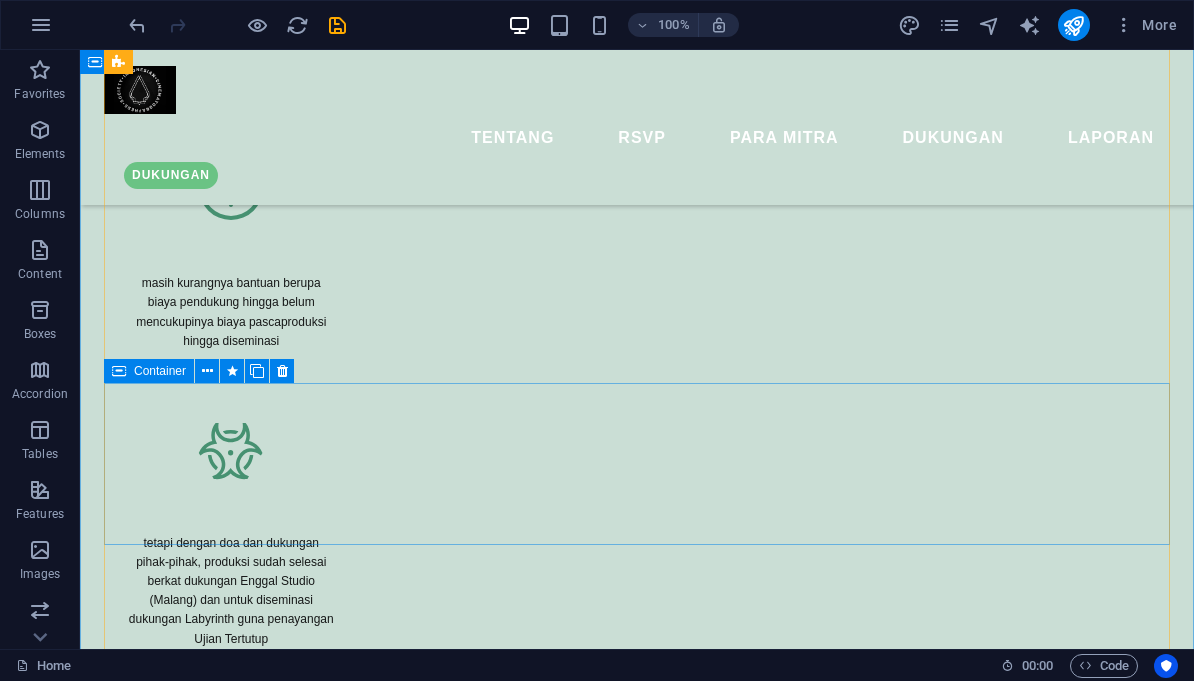 click on "IKJ Lembaga pendidikan seni di Jakarta tidak lepas dari pengembangan SDM seni khususnya perfilman yang pertama di Asia Tenggara terus mengembangkan diri khususnya regenerasi pimpinan dalam menghadapi perkembangan zaman di wilayah urban. Dengan IKJ pengembangan seni tidak berhenti hanya pada media tradisi selalu kontemporer tanpa meninggalkan nilai-nilai tradisi baik.dalam pengembangan estetika yang membudaya.di area urban yang sangat dinamis." at bounding box center [637, 5668] 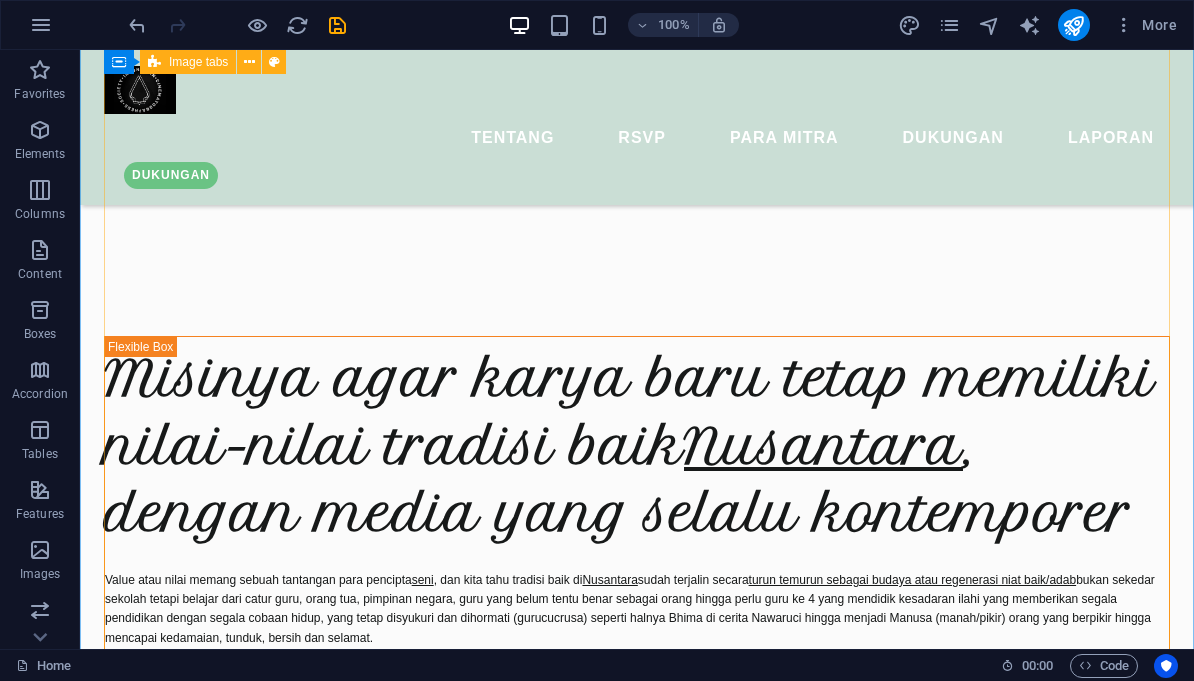 scroll, scrollTop: 7593, scrollLeft: 0, axis: vertical 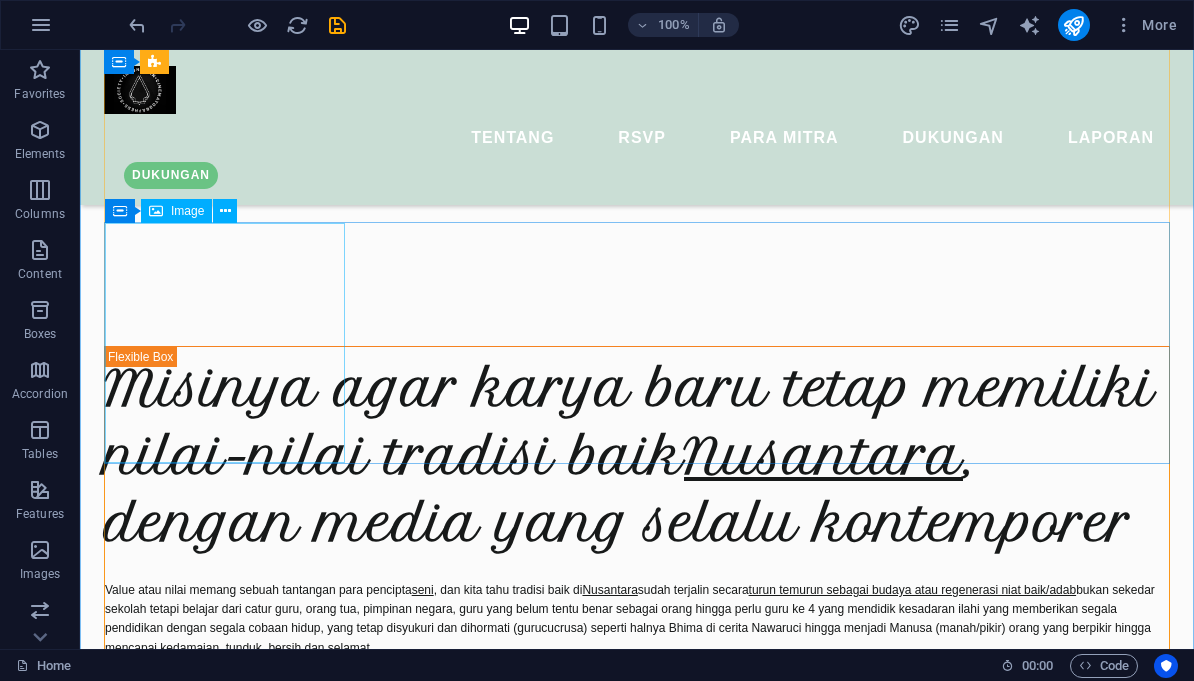 click at bounding box center [637, 8497] 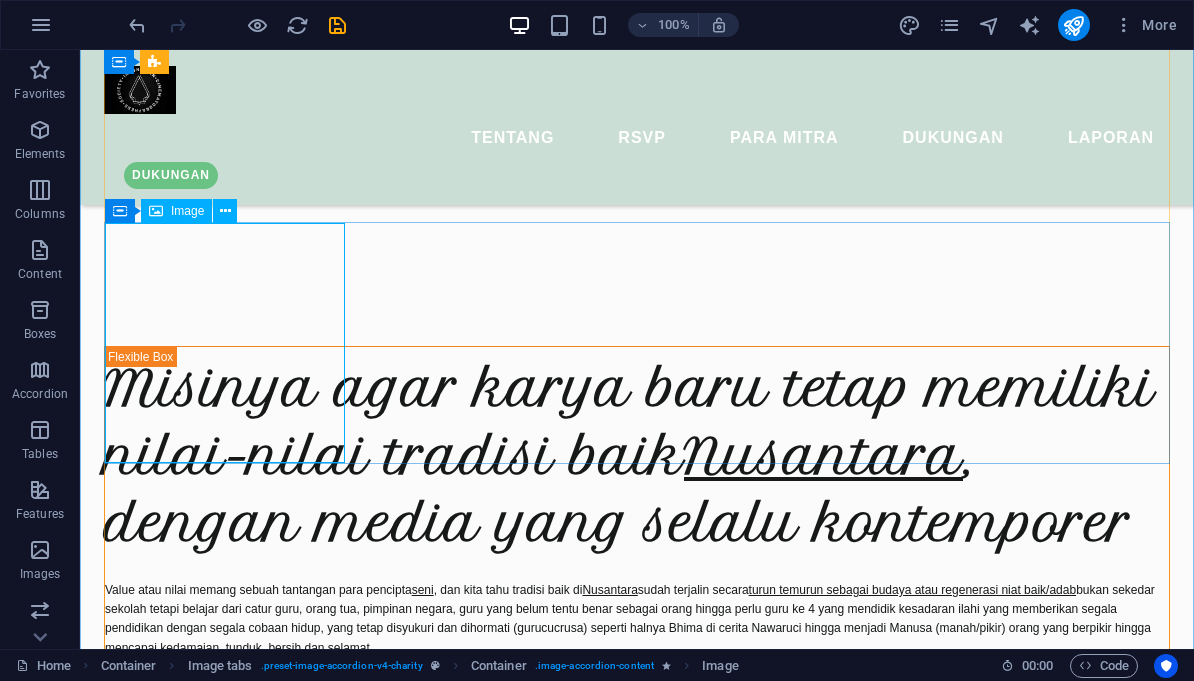 click on "Image" at bounding box center (176, 211) 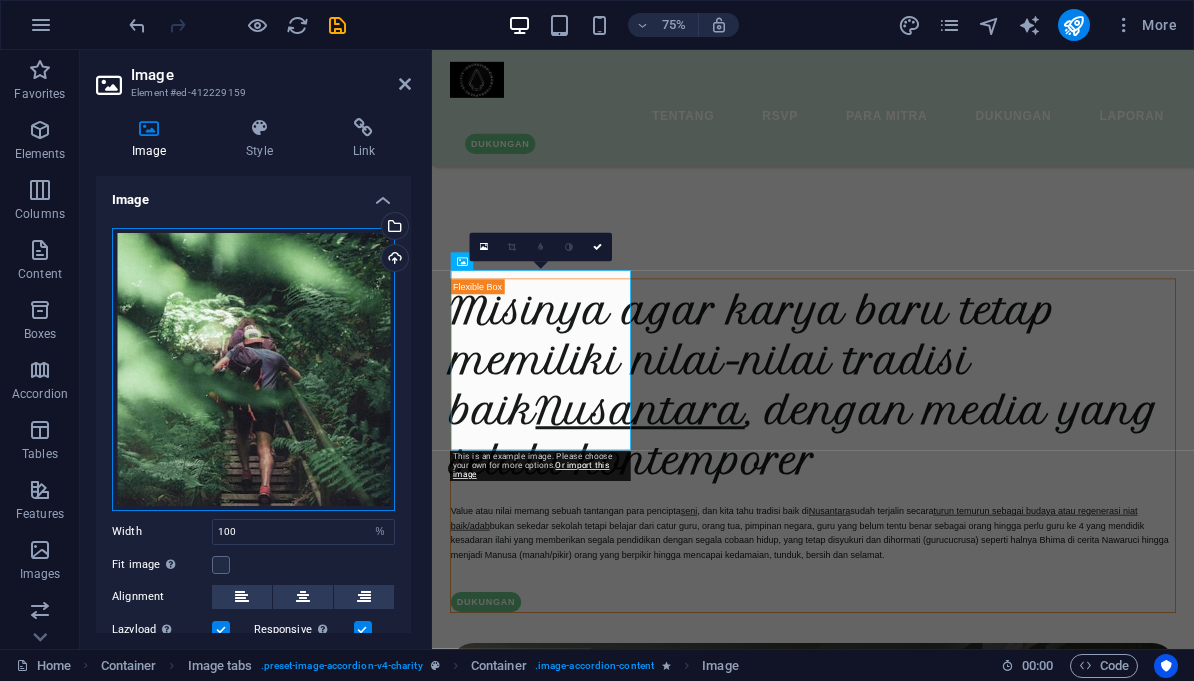click on "Drag files here, click to choose files or select files from Files or our free stock photos & videos" at bounding box center (253, 369) 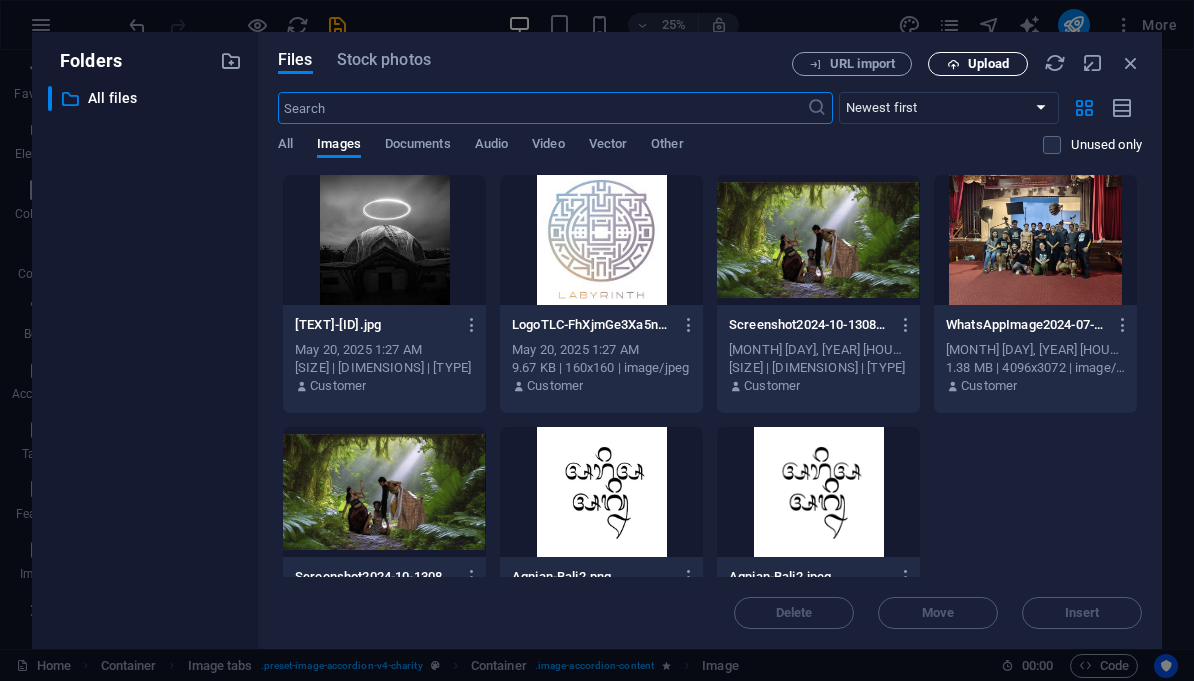 click on "Upload" at bounding box center (988, 64) 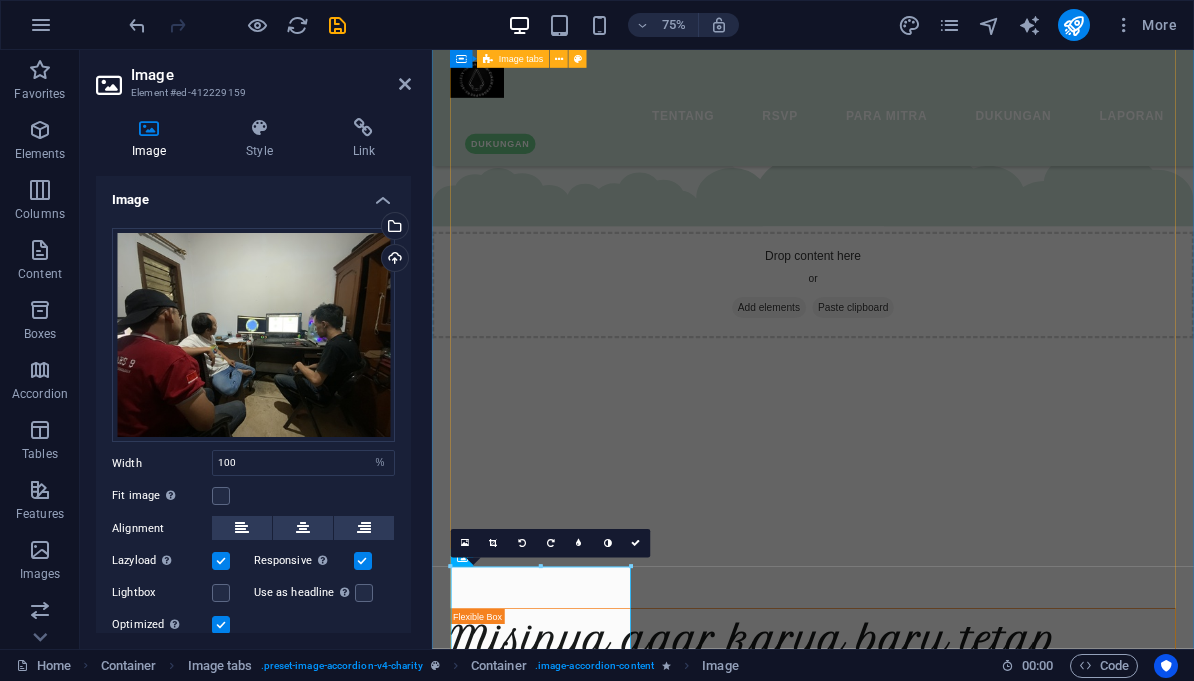 scroll, scrollTop: 7198, scrollLeft: 0, axis: vertical 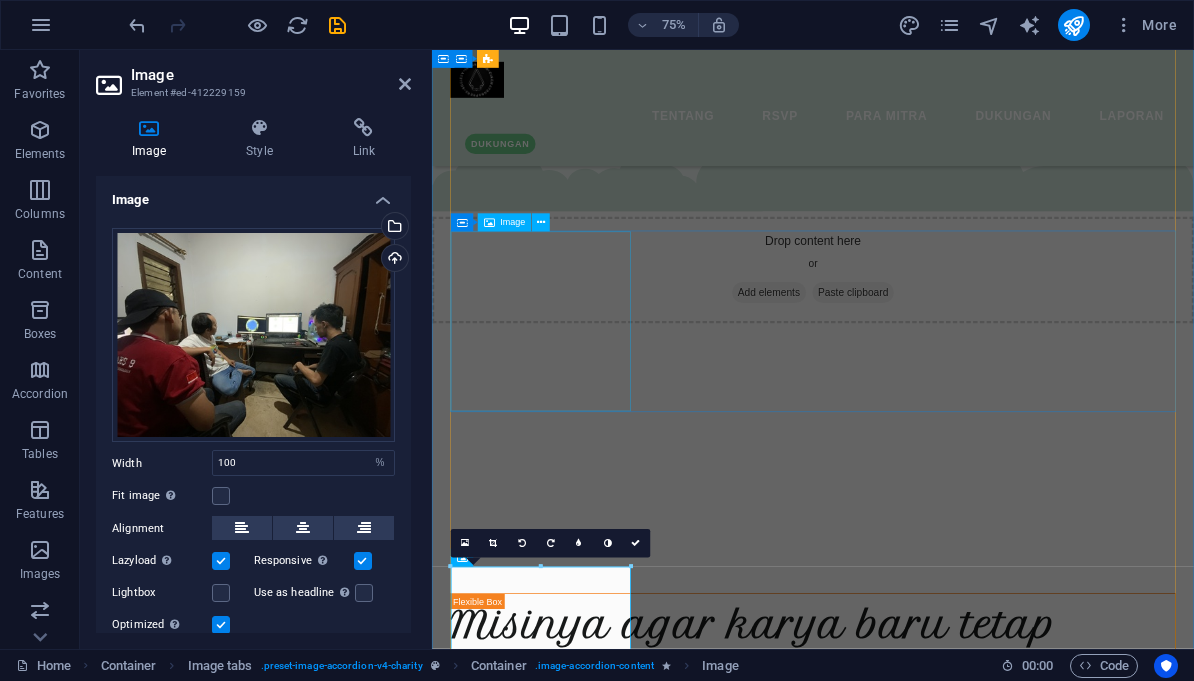 click at bounding box center (940, 7209) 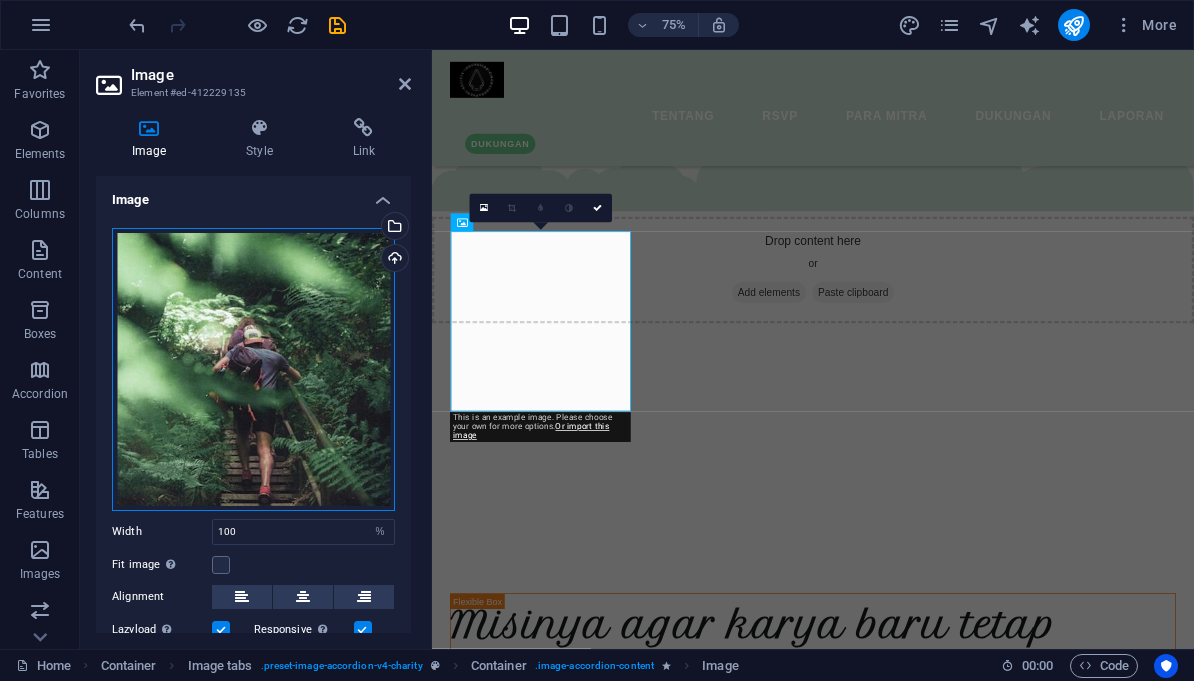 click on "Drag files here, click to choose files or select files from Files or our free stock photos & videos" at bounding box center (253, 369) 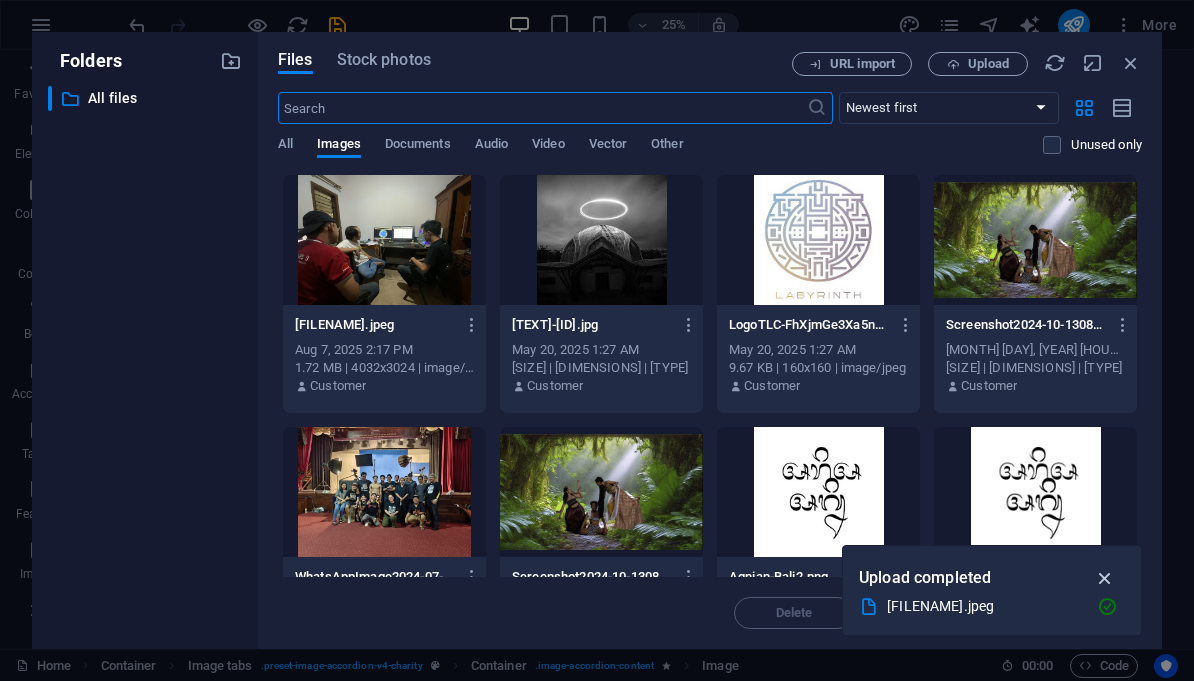click at bounding box center (1105, 578) 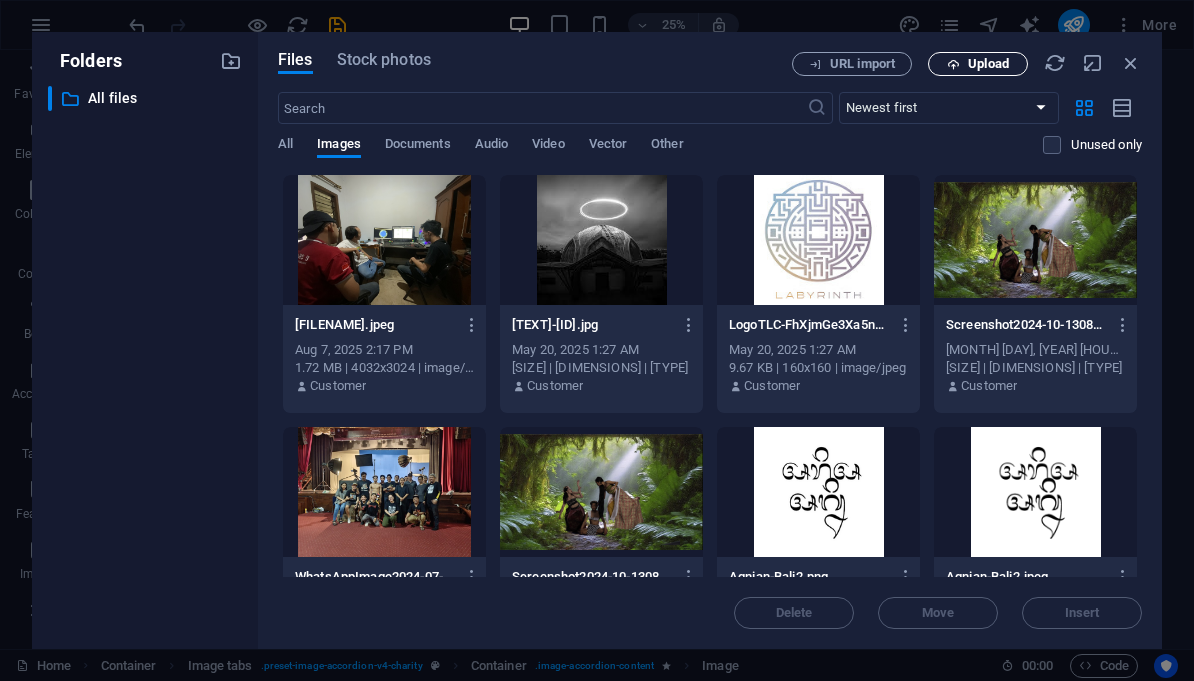click on "Upload" at bounding box center (988, 64) 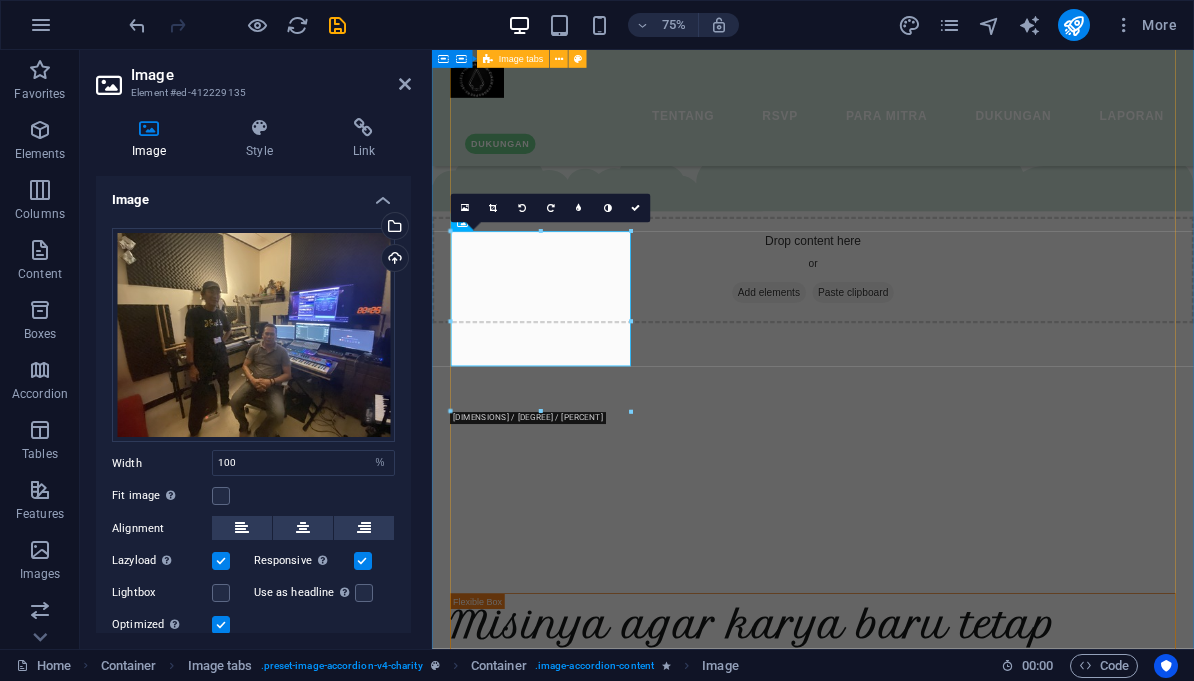 click on "ISI Denpasar Sebagai lembaga perguruan tinggi seni yang berkolaborasi dengan perguruan tinggi seni Internasional maupun Nasional termasuk bekerja sama dengan IKJ dalam pengembangan SDM seni, sangat progresif dalam pengembangan teknologi tanpa meninggalkan tradisi baiknya sebagai kunci kebudayaan Nusantara.  Kuhususnya dalam pengkaryaan ini dibawah Prodi Pascasarjana Kajian dan Penciptaan Seni tidak sendiri sebagai Institut Seni dukungan prodi Film dan Televisi banyak sekali dukungannya tidak hanya pimpinan dan guru-guru tetapi juga staf maupun mahasiswanya.spesial angkatan Pandulame … SemangArt. IKJ  Lembaga pendidikan seni di Jakarta tidak lepas dari pengembangan SDM seni khususnya perfilman yang pertama di Asia Tenggara terus mengembangkan diri khususnya regenerasi pimpinan dalam menghadapi perkembangan zaman di wilayah urban. Bumi Bajra Bert Lighting Asia Sekali lagi nilai baik yang kami rasakan dengan dukungan penuh dari pak Bert dan seluruh dukungan stafnya dalam fasiltasi peralatan shooting." at bounding box center [940, 9476] 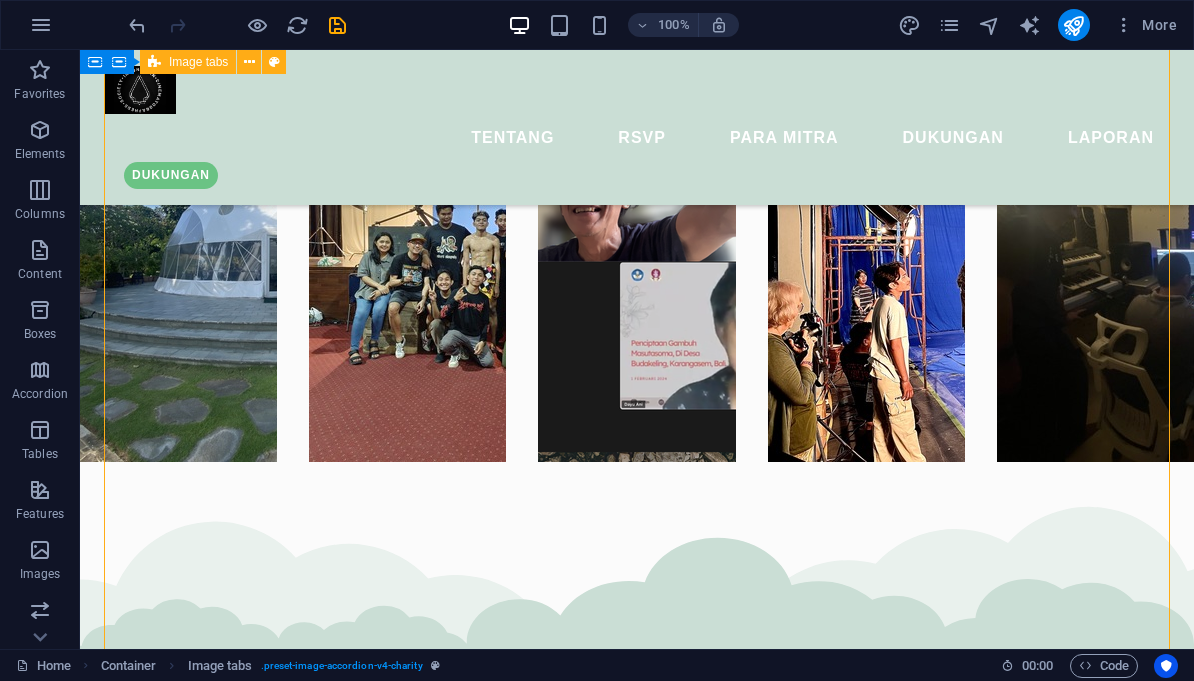 scroll, scrollTop: 6762, scrollLeft: 0, axis: vertical 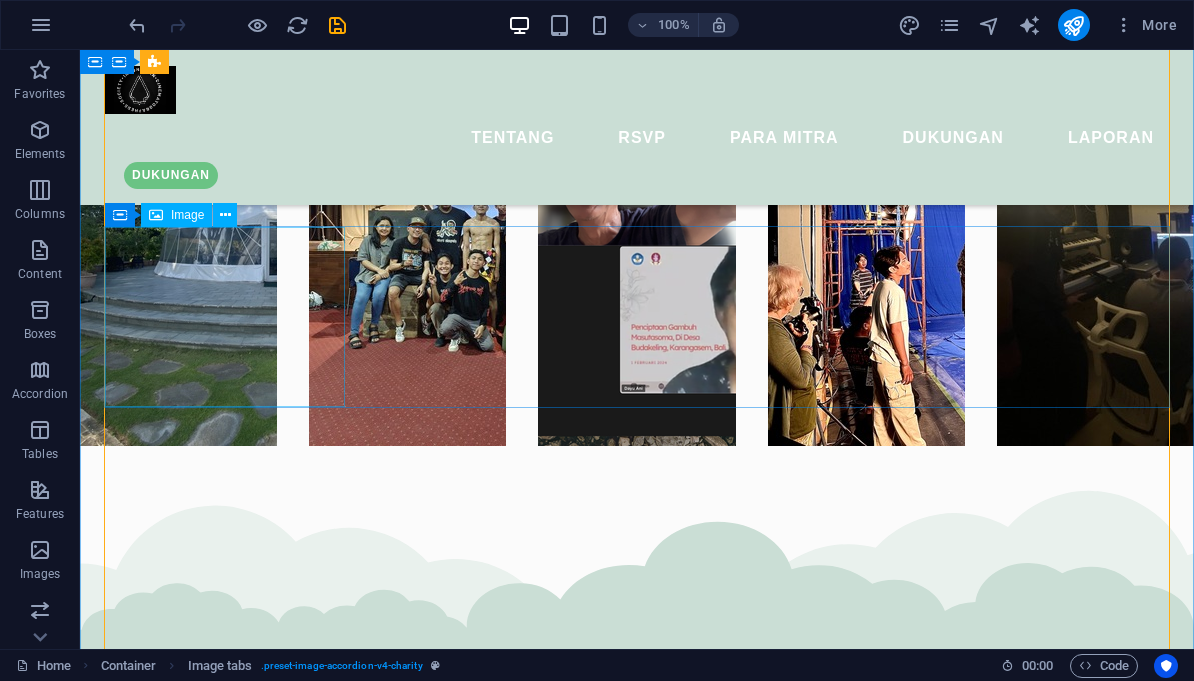 click at bounding box center [637, 6788] 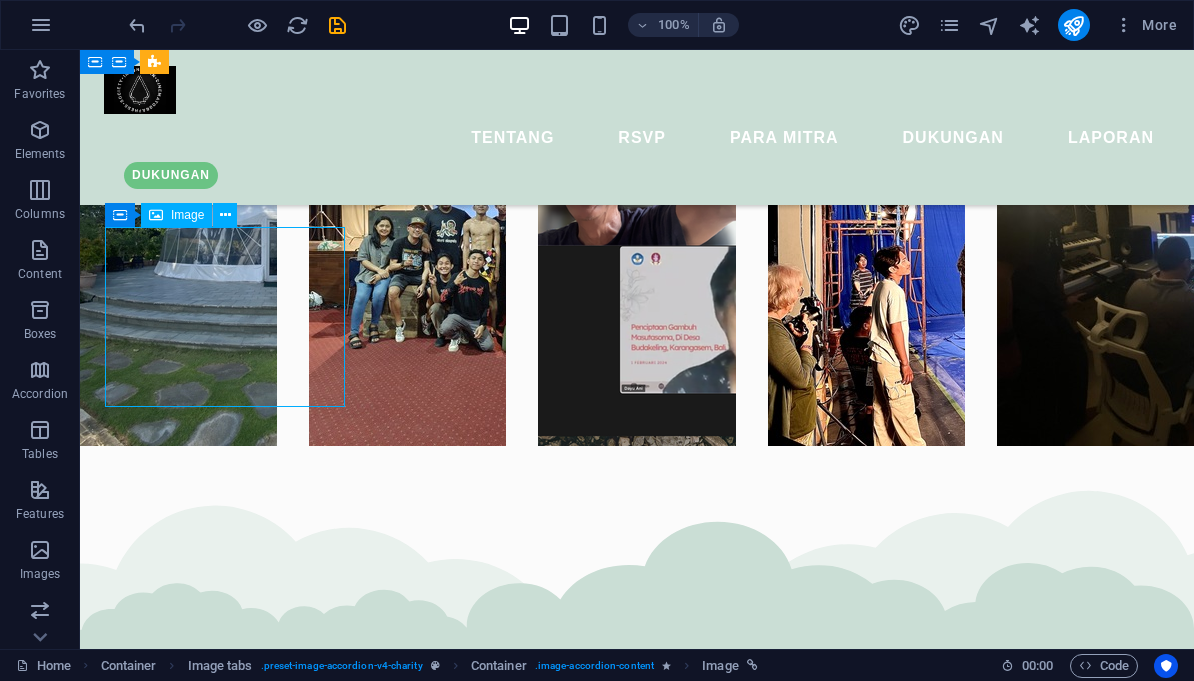 click at bounding box center (637, 6788) 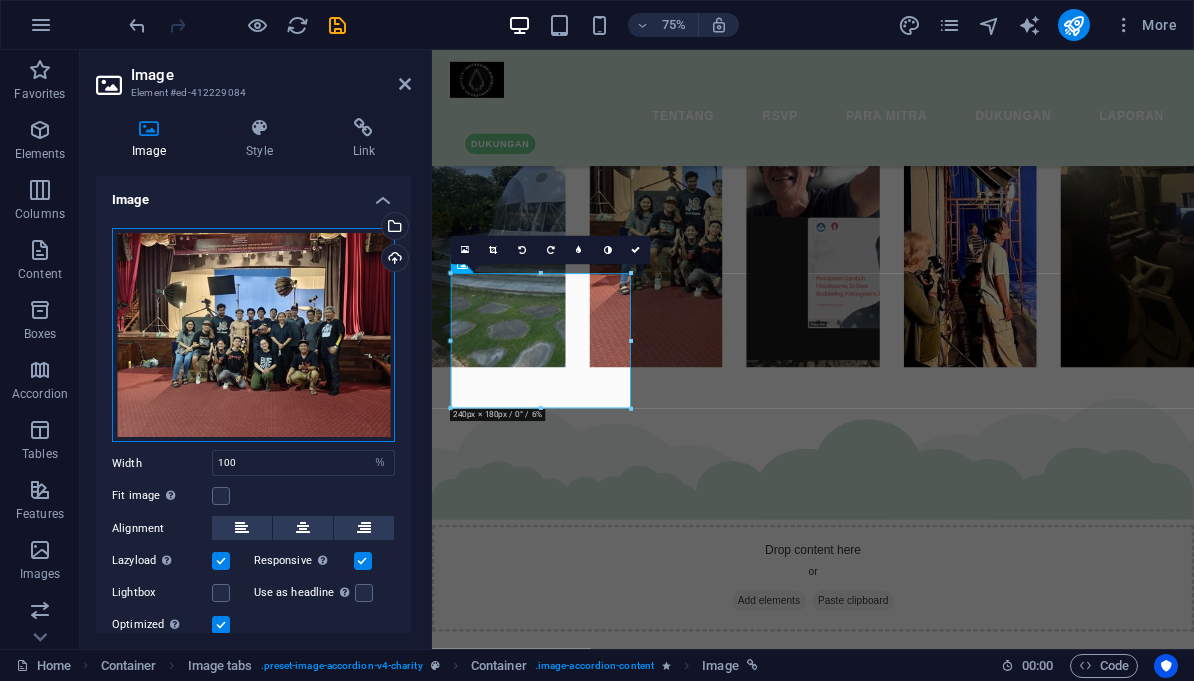 click on "Drag files here, click to choose files or select files from Files or our free stock photos & videos" at bounding box center (253, 335) 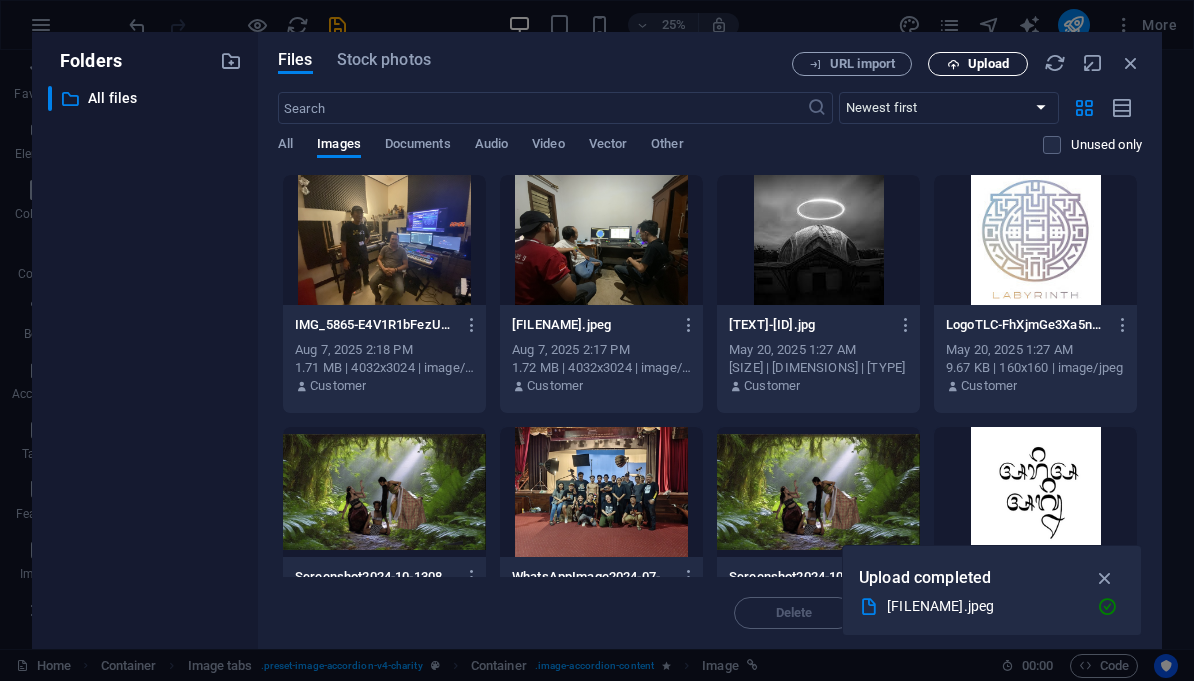 click on "Upload" at bounding box center [988, 64] 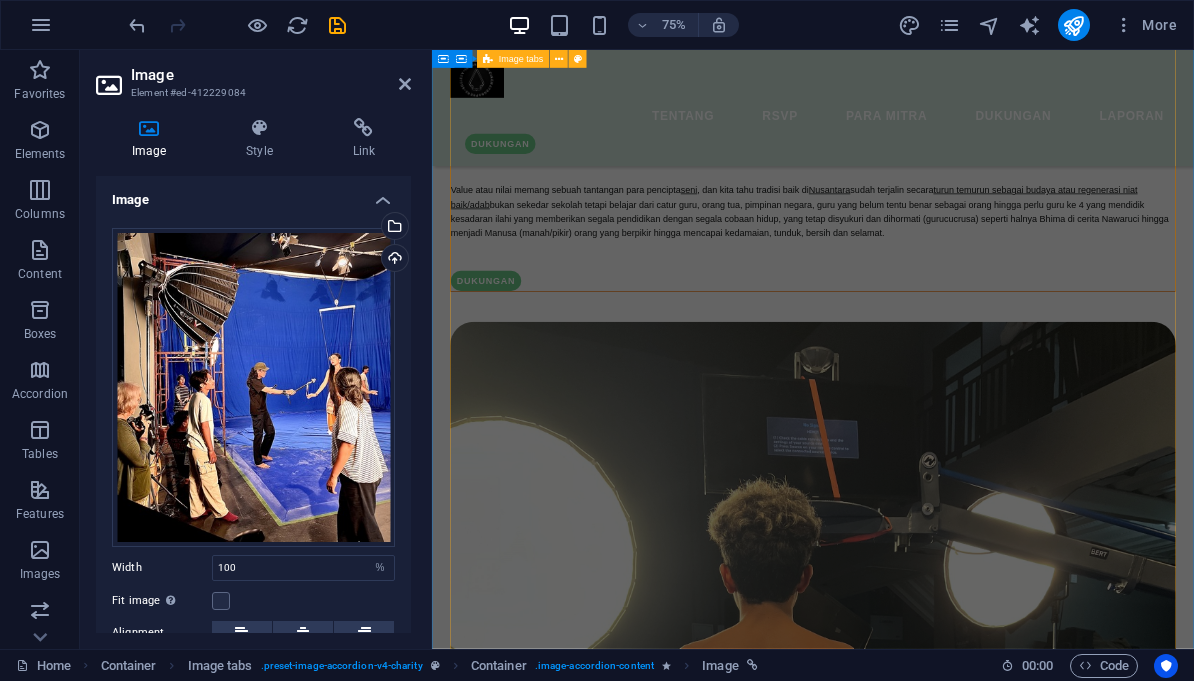 scroll, scrollTop: 7928, scrollLeft: 0, axis: vertical 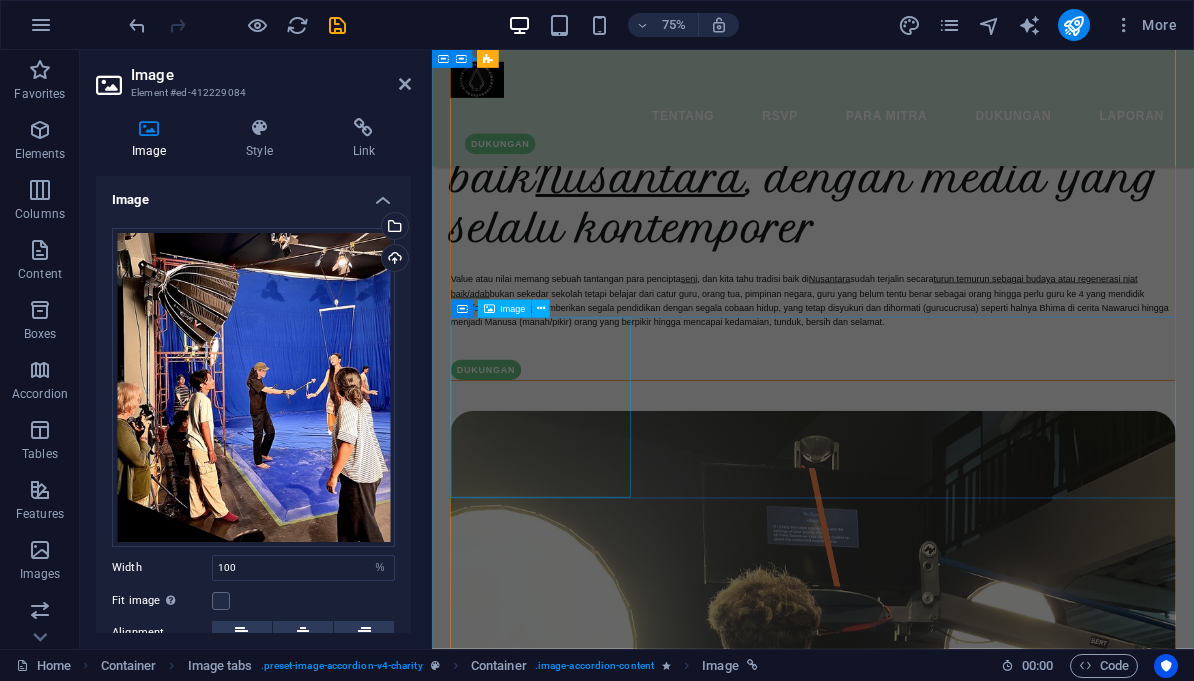 click at bounding box center [940, 8808] 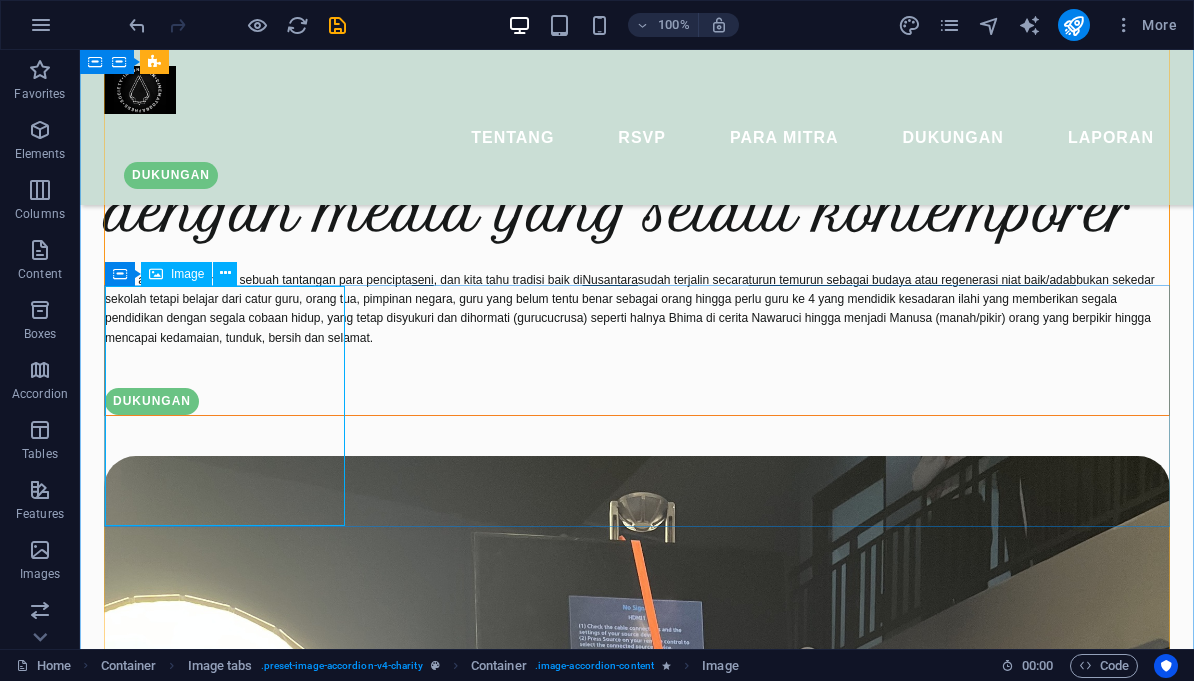 click at bounding box center [637, 9370] 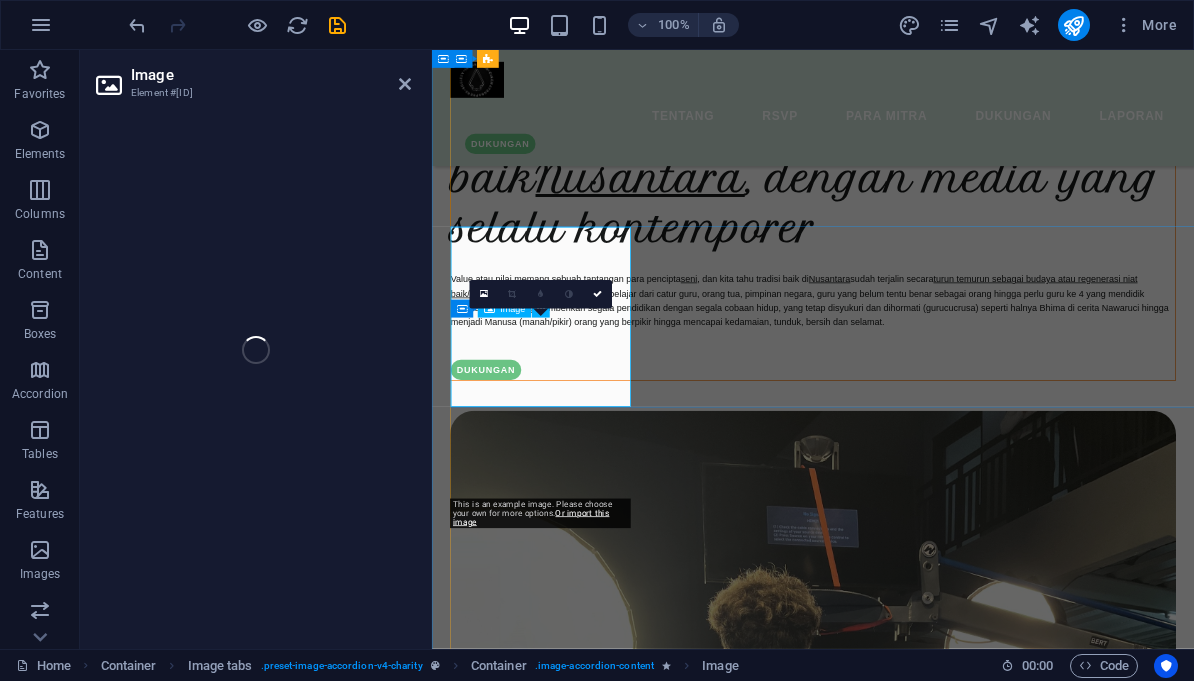 select on "%" 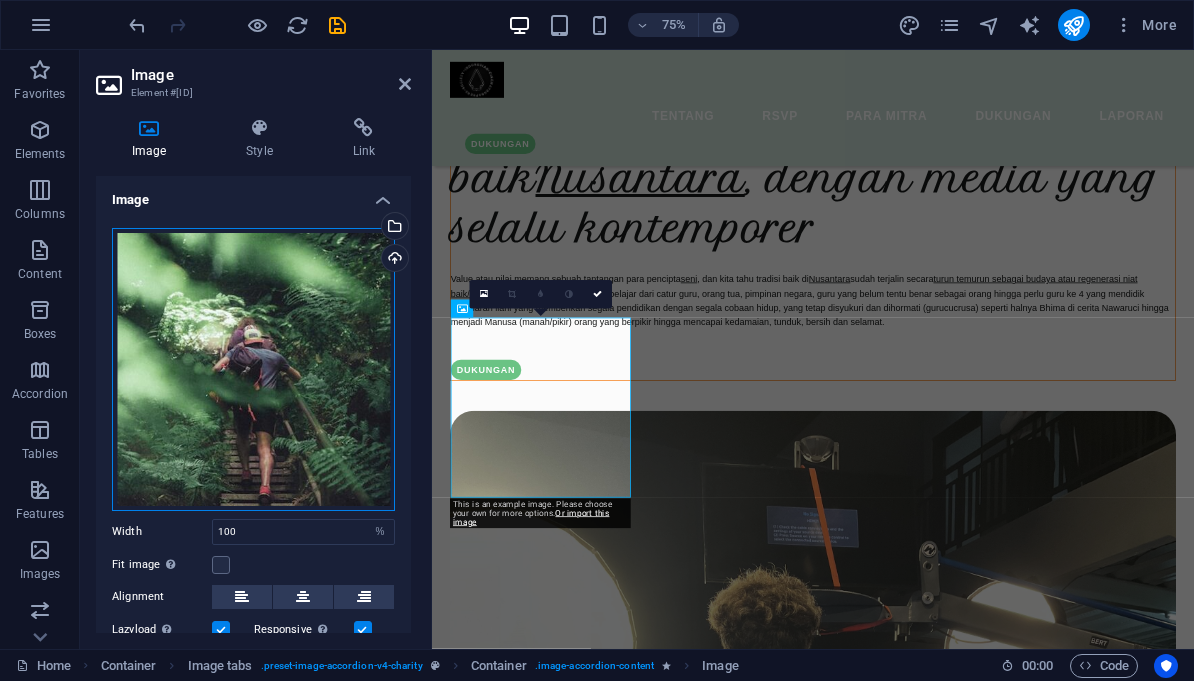 click on "Drag files here, click to choose files or select files from Files or our free stock photos & videos" at bounding box center [253, 369] 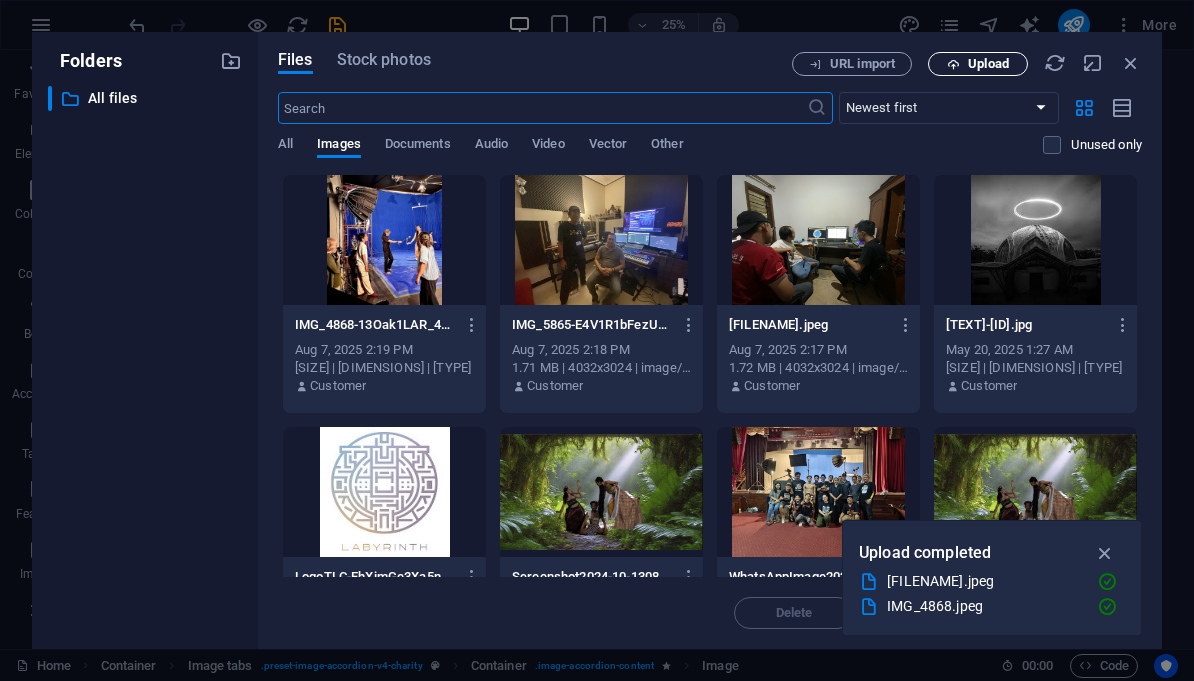 click on "Upload" at bounding box center (988, 64) 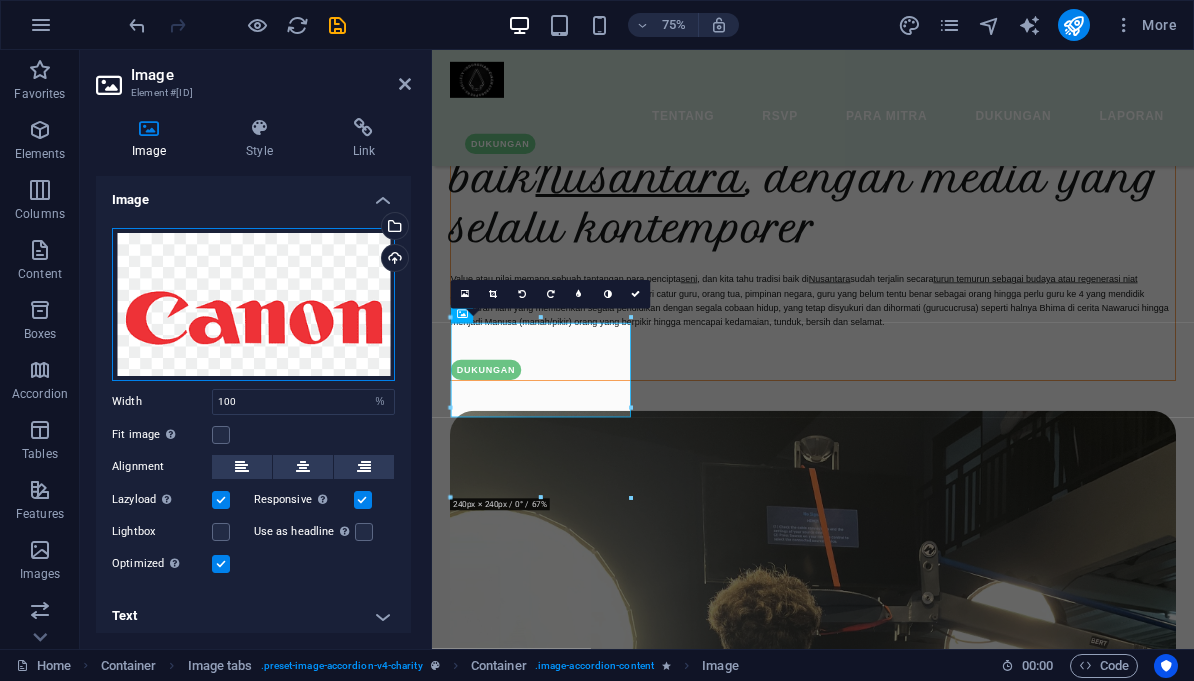 click on "Drag files here, click to choose files or select files from Files or our free stock photos & videos" at bounding box center (253, 304) 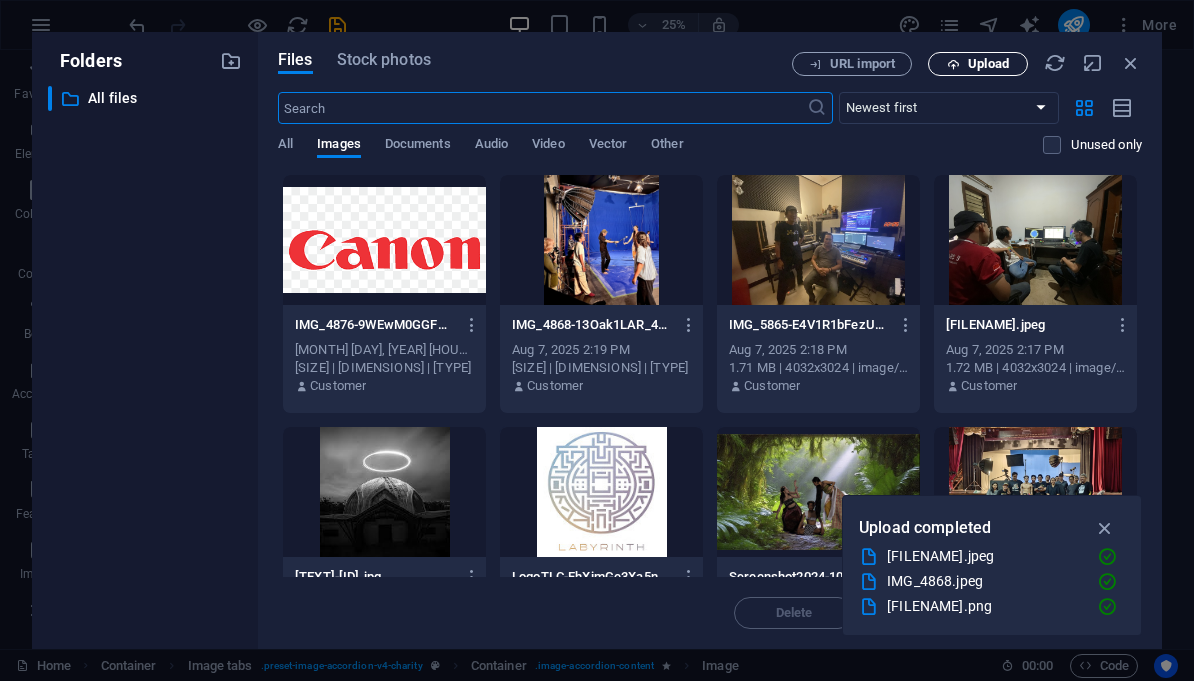 click on "Upload" at bounding box center [988, 64] 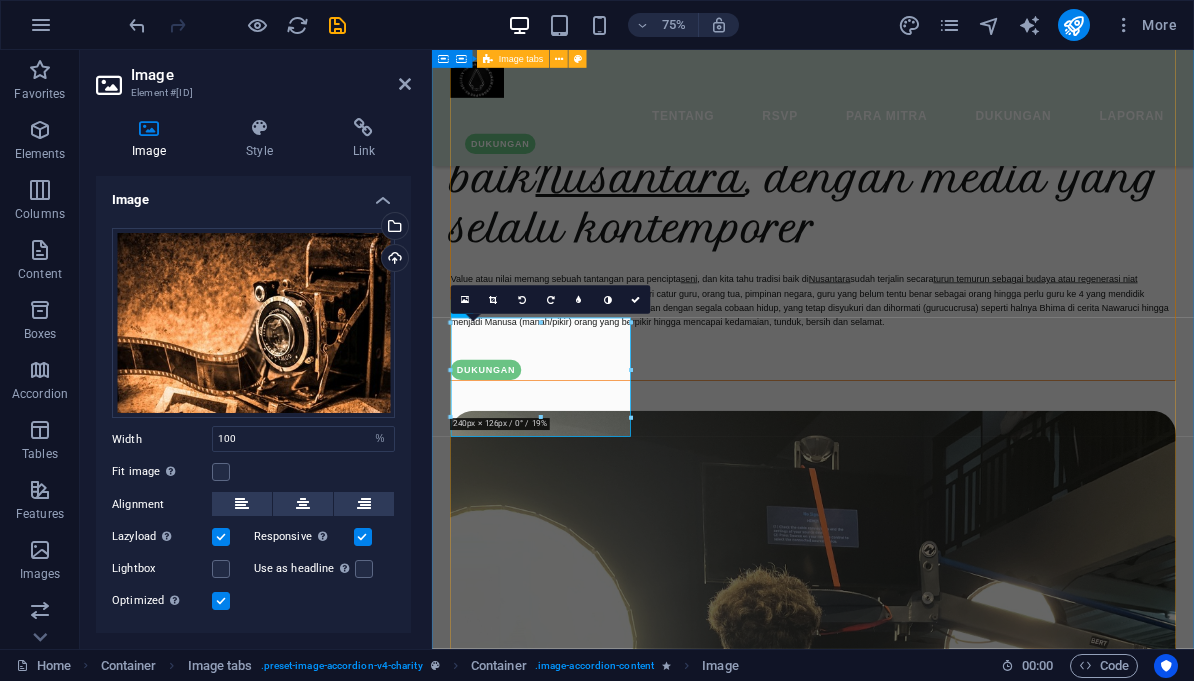 click on "ISI Denpasar Sebagai lembaga perguruan tinggi seni yang berkolaborasi dengan perguruan tinggi seni Internasional maupun Nasional termasuk bekerja sama dengan IKJ dalam pengembangan SDM seni, sangat progresif dalam pengembangan teknologi tanpa meninggalkan tradisi baiknya sebagai kunci kebudayaan Nusantara.  Kuhususnya dalam pengkaryaan ini dibawah Prodi Pascasarjana Kajian dan Penciptaan Seni tidak sendiri sebagai Institut Seni dukungan prodi Film dan Televisi banyak sekali dukungannya tidak hanya pimpinan dan guru-guru tetapi juga staf maupun mahasiswanya.spesial angkatan Pandulame … SemangArt. IKJ  Lembaga pendidikan seni di Jakarta tidak lepas dari pengembangan SDM seni khususnya perfilman yang pertama di Asia Tenggara terus mengembangkan diri khususnya regenerasi pimpinan dalam menghadapi perkembangan zaman di wilayah urban. Bumi Bajra Bert Lighting Asia Sekali lagi nilai baik yang kami rasakan dengan dukungan penuh dari pak Bert dan seluruh dukungan stafnya dalam fasiltasi peralatan shooting." at bounding box center [940, 8767] 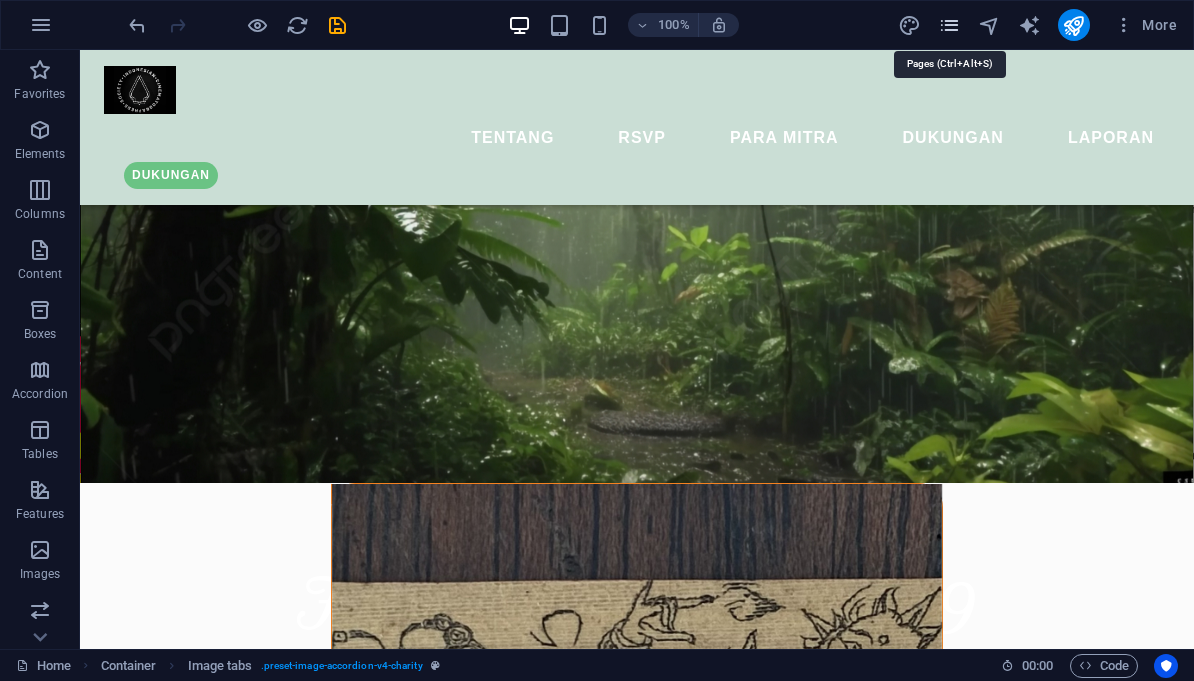 click at bounding box center [949, 25] 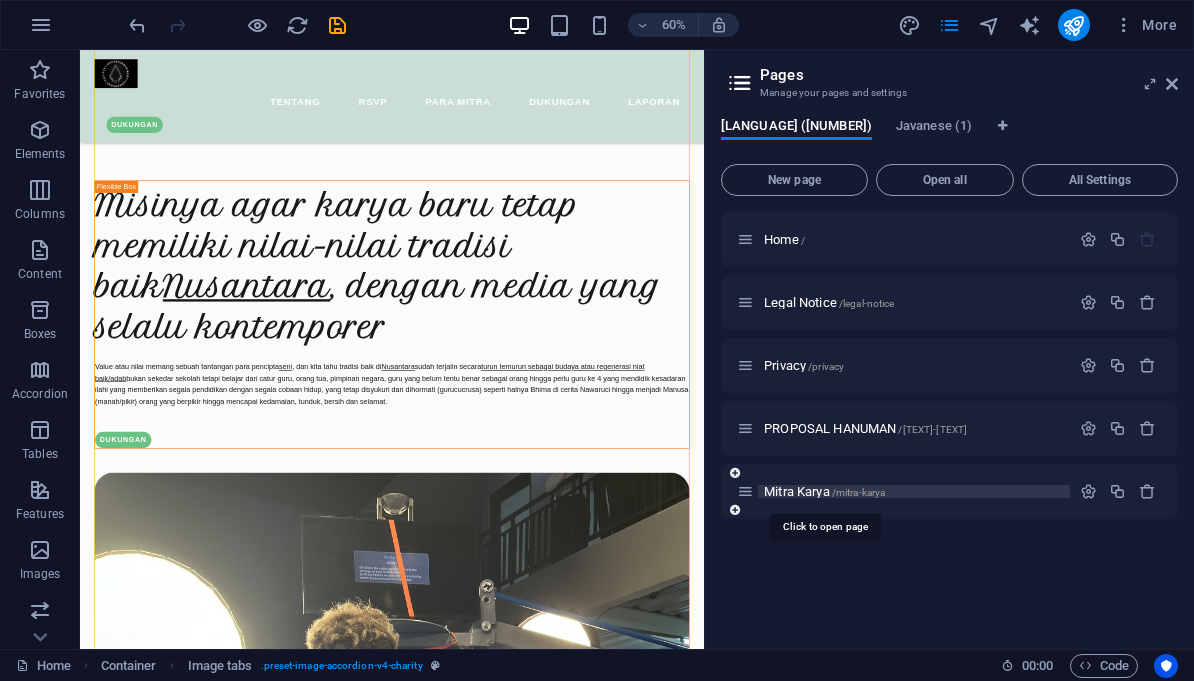 click on "Mitra Karya /mitra-karya" at bounding box center (824, 491) 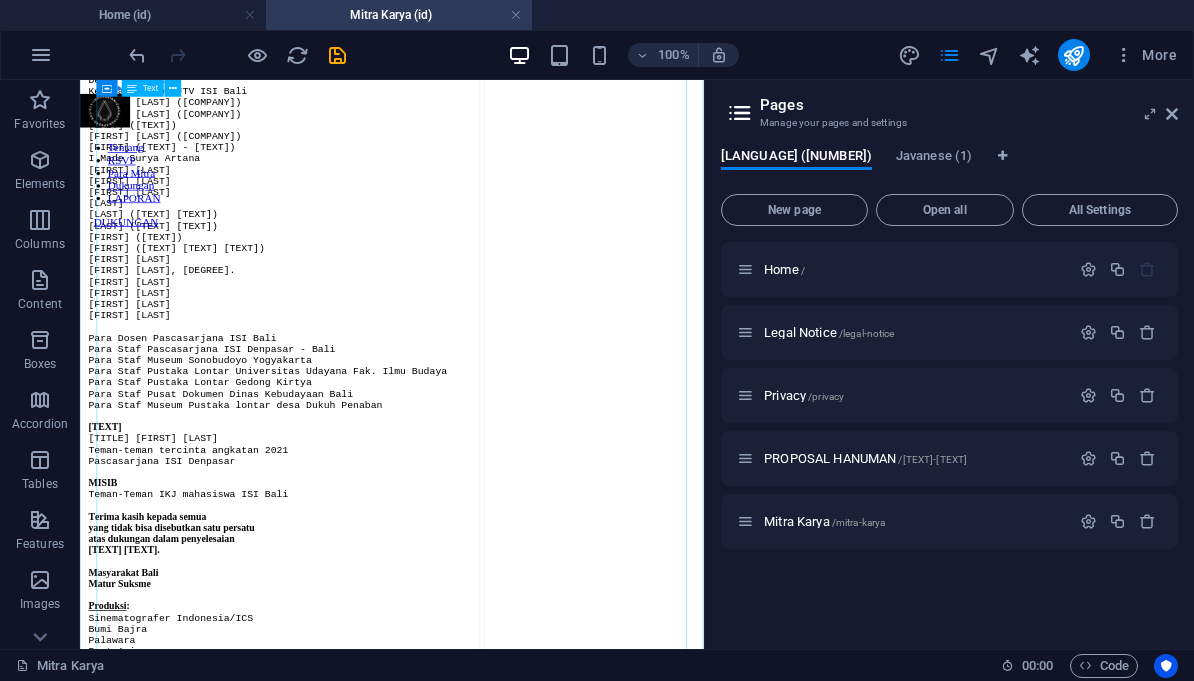 scroll, scrollTop: 2120, scrollLeft: 0, axis: vertical 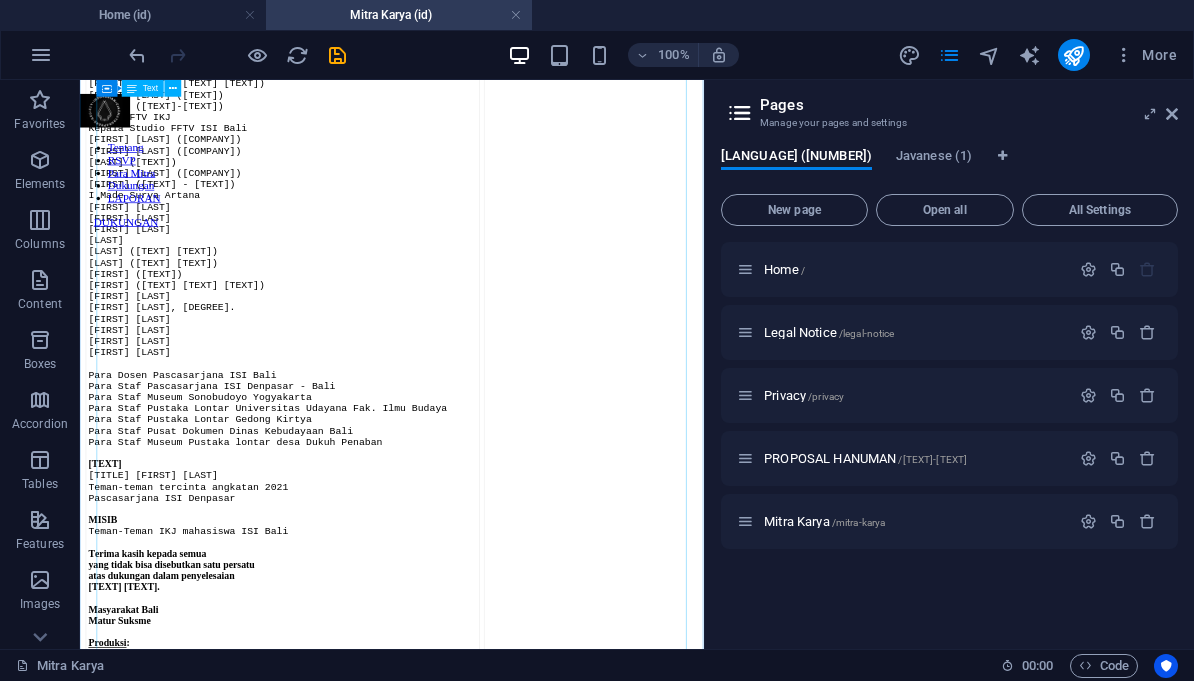 click on "SANGGING PAKELIRAN 369   Promotor         : Prof. Dr. [FIRST] [LAST], [INITIAL]., [INITIAL]. Co-promotor 1    : Dr. [FIRST] [LAST], [INITIAL]., [INITIAL]. Co-promotor 2    : Dr. [FIRST] [LAST], [INITIAL].   Sangging P369    : [FIRST] [LAST] ([FIRST] [LAST]) Koreografer tari : [FIRST] [LAST] [LAST] [LAST] ([LAST]   [LAST]) Penata Musik     : [FIRST] [LAST] Palawara Desain Suara     : [FIRST] [LAST] Penata Kostum    : [FIRST] [LAST]   Manusa Bhima     : [FIRST] [LAST] [LAST] [LAST] VO Dalang        : [FIRST] [LAST]     MANAJEMEN   Pimpinan Produksi Film/ICS       : [FIRST] [LAST] Pimpinan Produksi Bumi Bajra     : [FIRST] [LAST] ([FIRST] [LAST]) Pimpinan Pertunjukan             : [FIRST] [LAST] [LAST] Line Producer (dukungan          : [FIRST] [LAST] lembaga & sponsor)                 [LAST]                                    [LAST] Manajer Produksi                 : [FIRST] [LAST] [LAST] [LAST] Manajer Teknis AV                : [FIRST] [LAST] [LAST]       WAYANG" at bounding box center (525, -433) 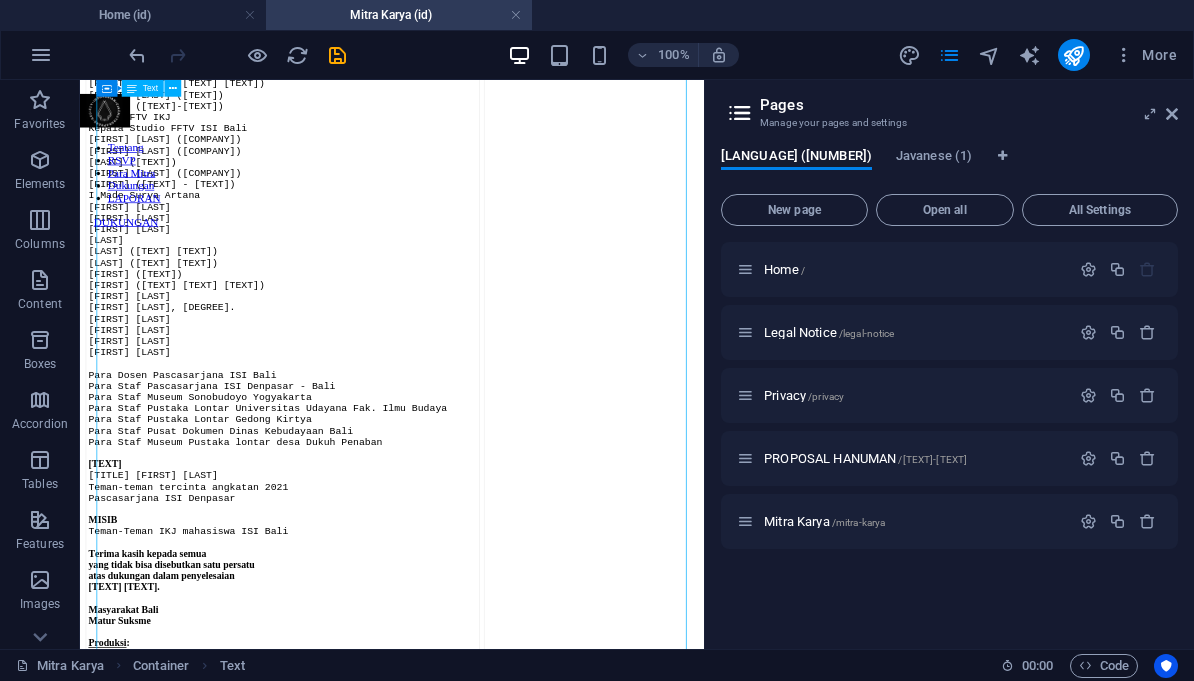 click on "SANGGING PAKELIRAN 369   Promotor         : Prof. Dr. [FIRST] [LAST], [INITIAL]., [INITIAL]. Co-promotor 1    : Dr. [FIRST] [LAST], [INITIAL]., [INITIAL]. Co-promotor 2    : Dr. [FIRST] [LAST], [INITIAL].   Sangging P369    : [FIRST] [LAST] ([FIRST] [LAST]) Koreografer tari : [FIRST] [LAST] [LAST] [LAST] ([LAST]   [LAST]) Penata Musik     : [FIRST] [LAST] Palawara Desain Suara     : [FIRST] [LAST] Penata Kostum    : [FIRST] [LAST]   Manusa Bhima     : [FIRST] [LAST] [LAST] [LAST] VO Dalang        : [FIRST] [LAST]     MANAJEMEN   Pimpinan Produksi Film/ICS       : [FIRST] [LAST] Pimpinan Produksi Bumi Bajra     : [FIRST] [LAST] ([FIRST] [LAST]) Pimpinan Pertunjukan             : [FIRST] [LAST] [LAST] Line Producer (dukungan          : [FIRST] [LAST] lembaga & sponsor)                 [LAST]                                    [LAST] Manajer Produksi                 : [FIRST] [LAST] [LAST] [LAST] Manajer Teknis AV                : [FIRST] [LAST] [LAST]       WAYANG" at bounding box center [525, -433] 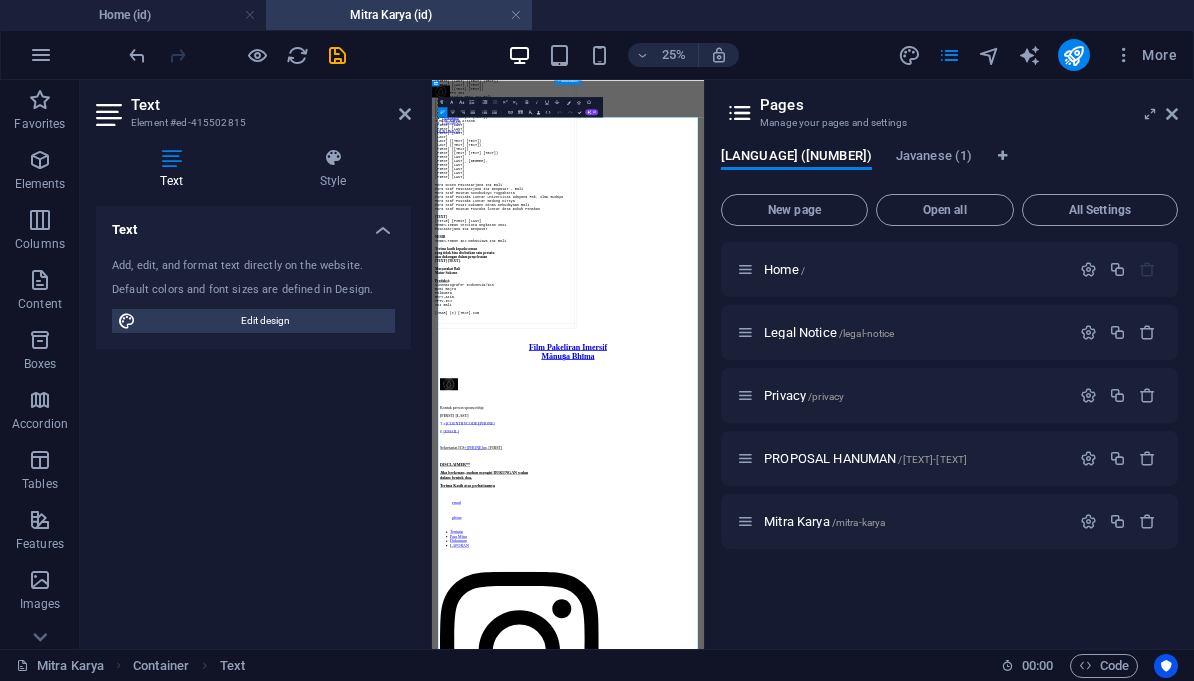 scroll, scrollTop: 0, scrollLeft: 0, axis: both 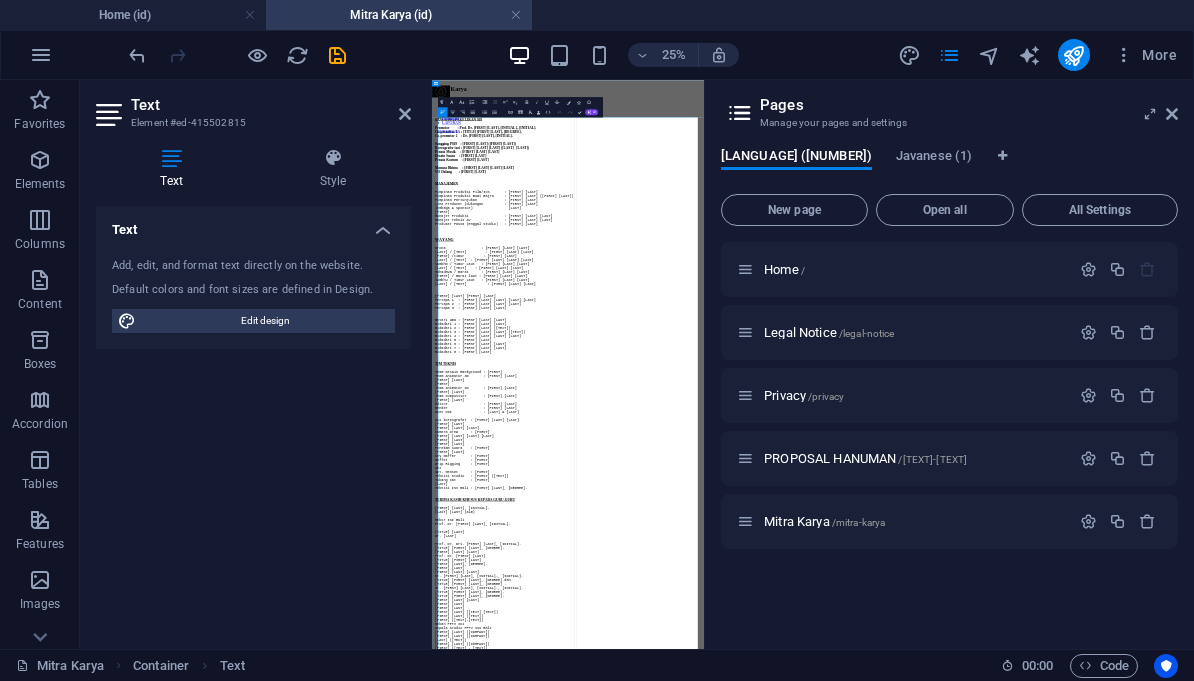 click on "Bidadari 2 : [FIRST] [LAST] ([TEXT])" at bounding box center (595, 1069) 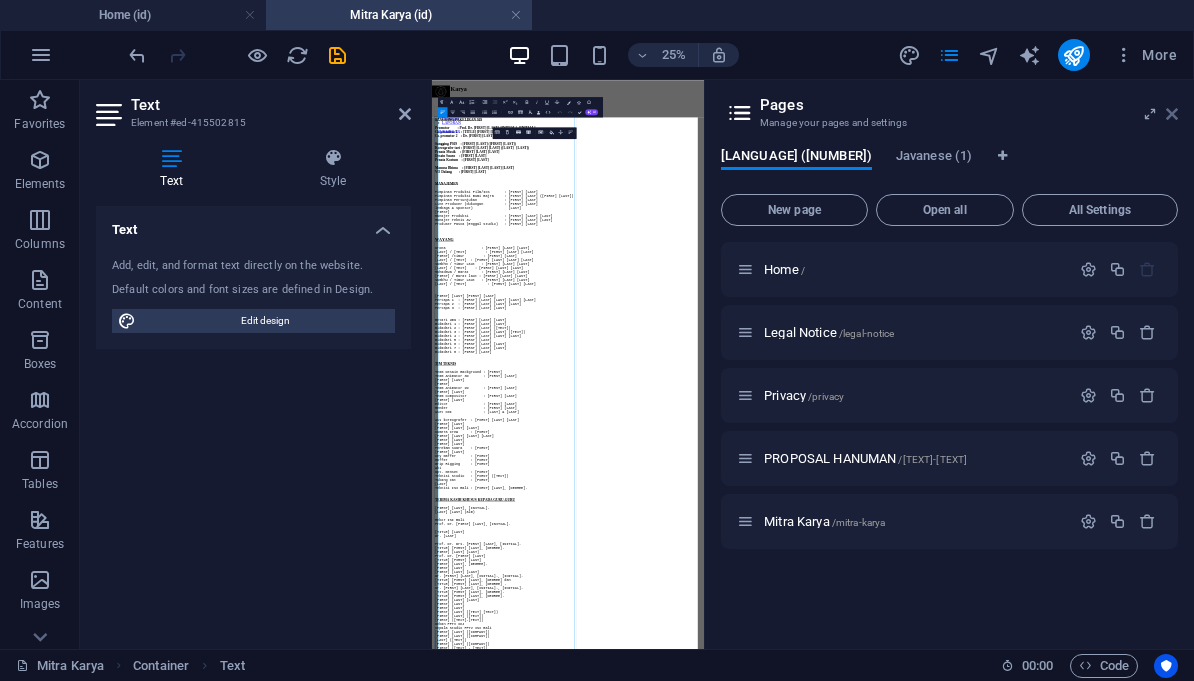 click at bounding box center [1172, 114] 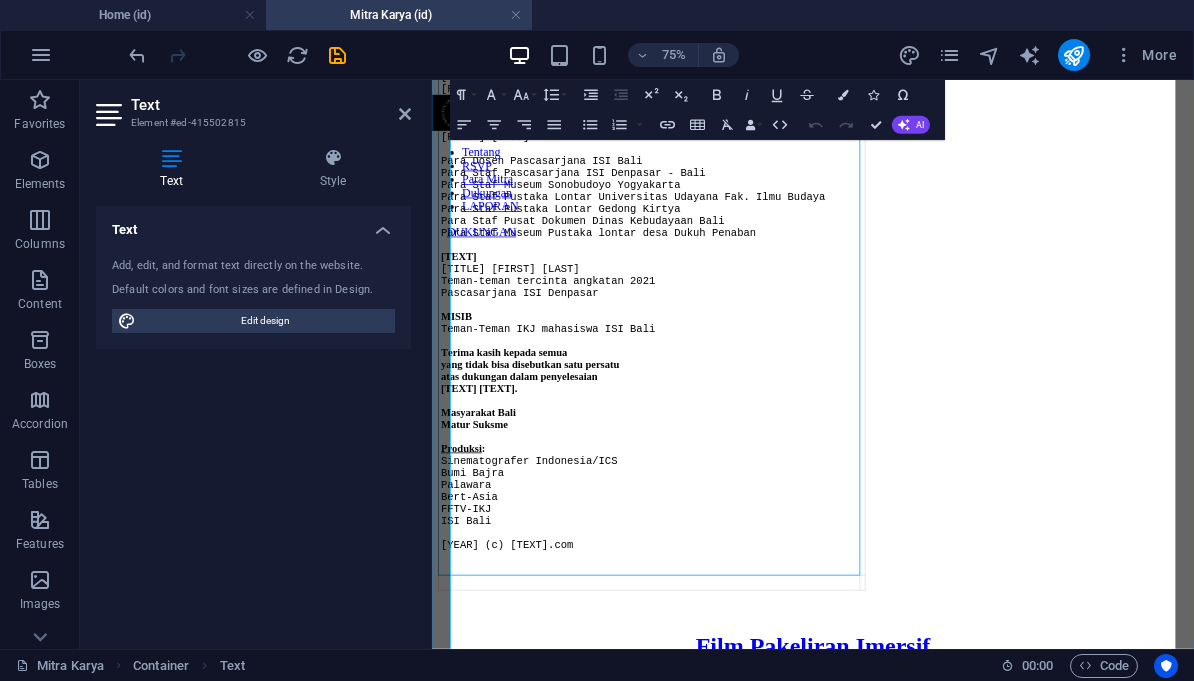 scroll, scrollTop: 2394, scrollLeft: 0, axis: vertical 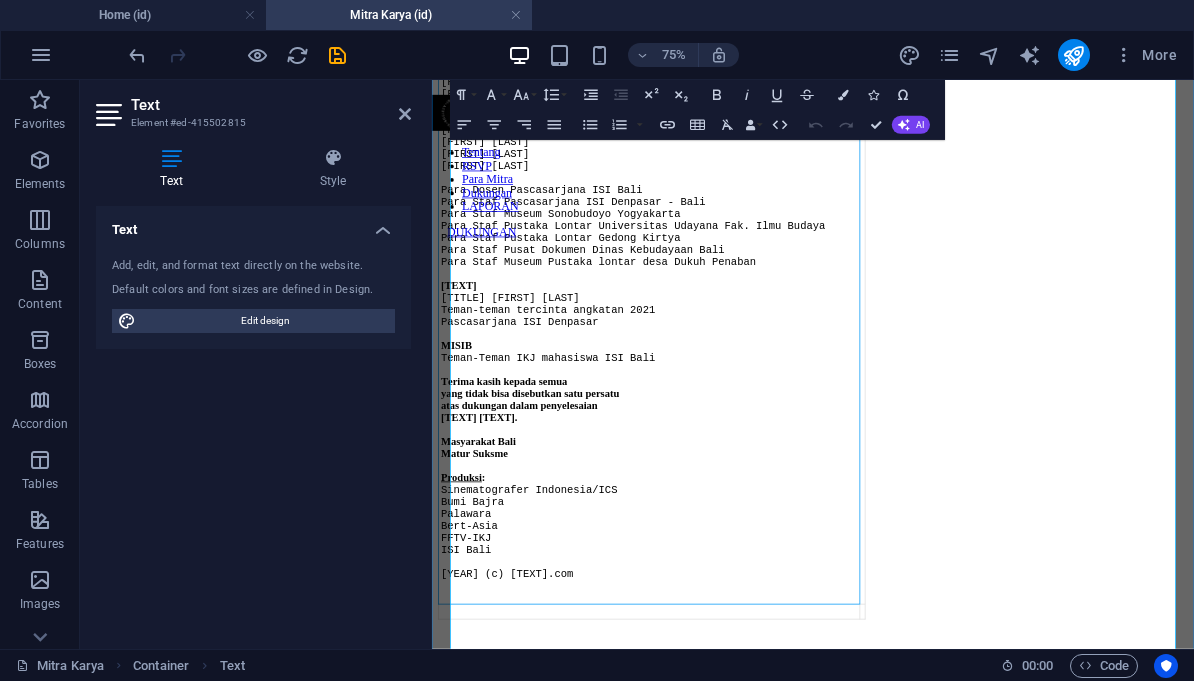 click on "[FIRST] ([TEXT] [TEXT] [TEXT])" at bounding box center (721, 99) 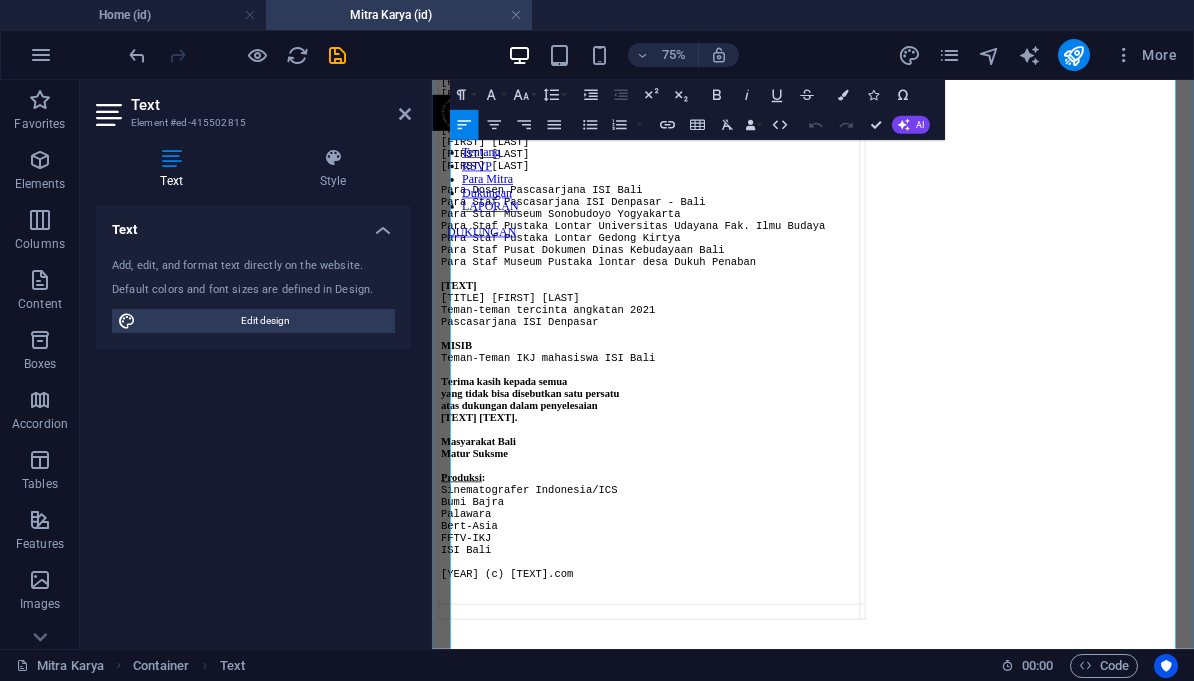 click on "[FIRST] [LAST]" at bounding box center (721, 115) 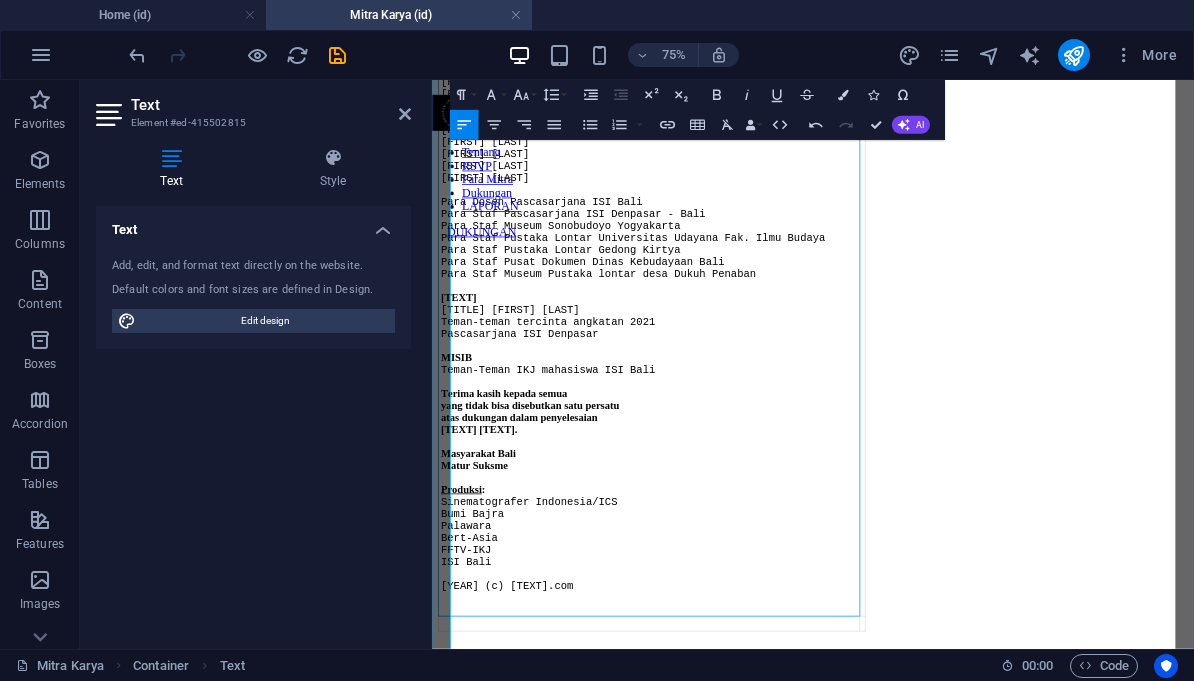 type 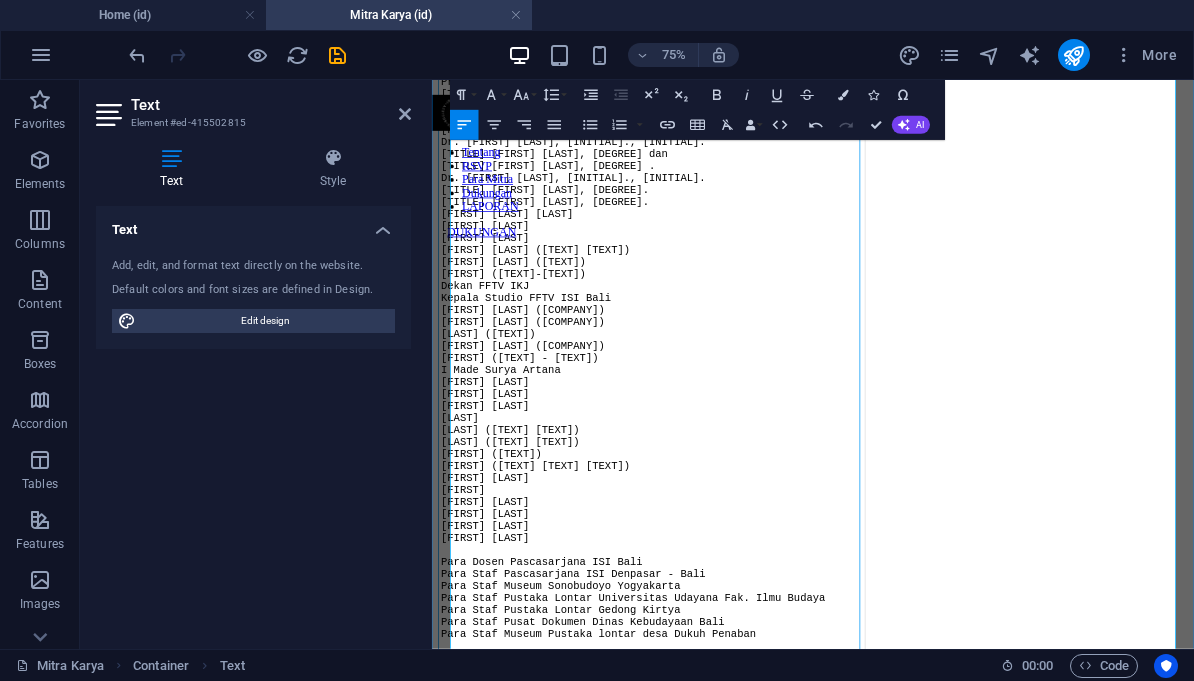 scroll, scrollTop: 1930, scrollLeft: 0, axis: vertical 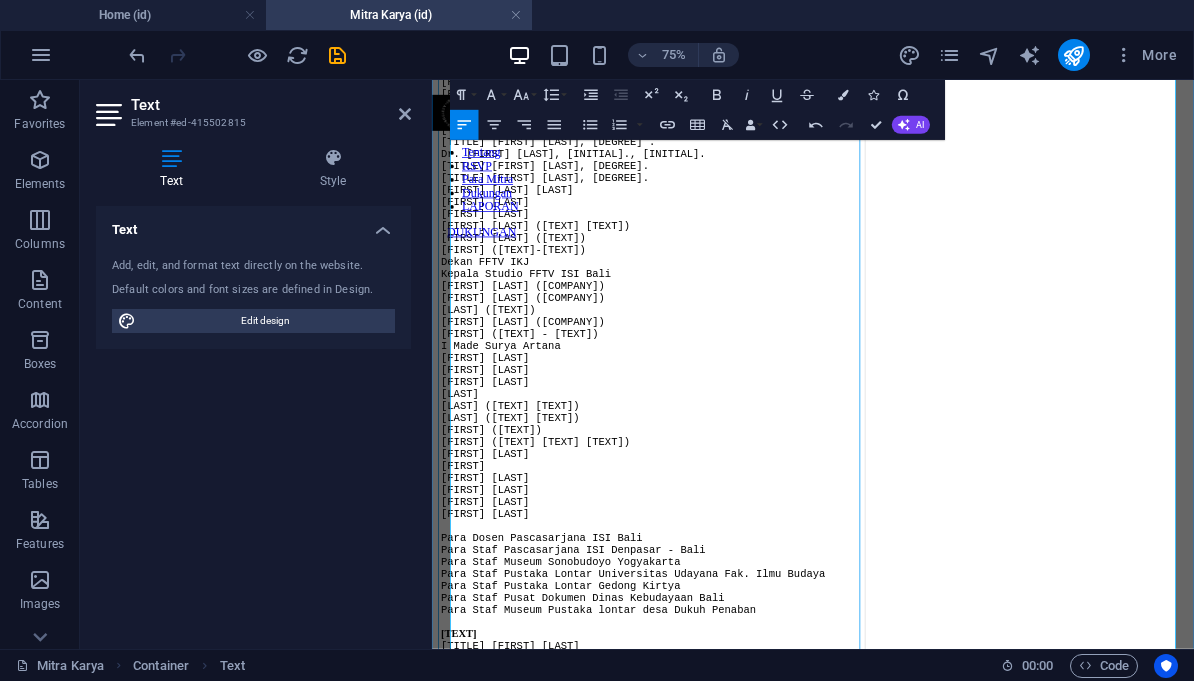click on "[FIRST] [LAST] [LAST]" at bounding box center [721, 227] 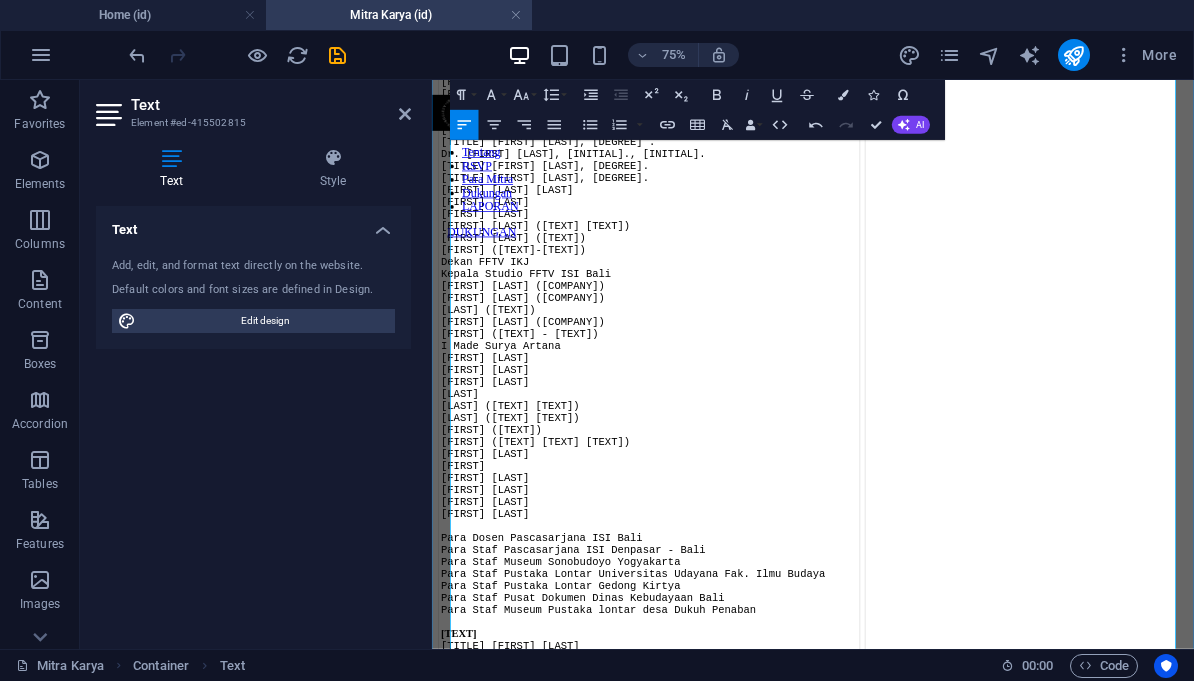 click on "[FIRST] [LAST] [LAST]" at bounding box center (721, 227) 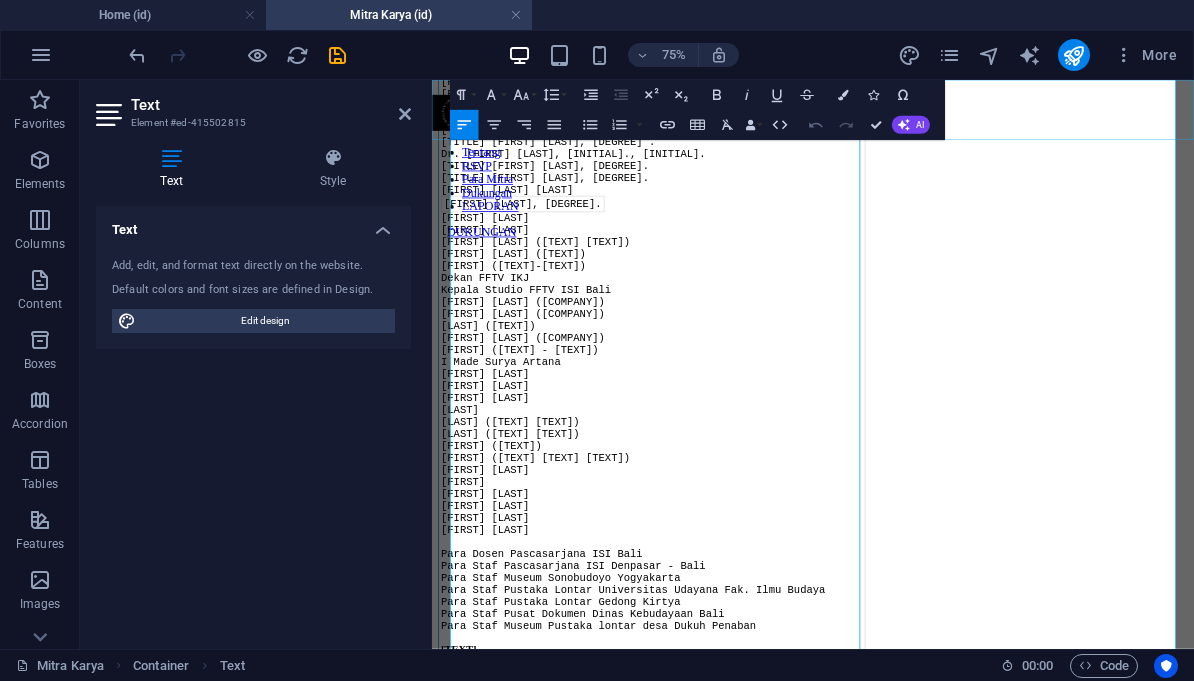 click 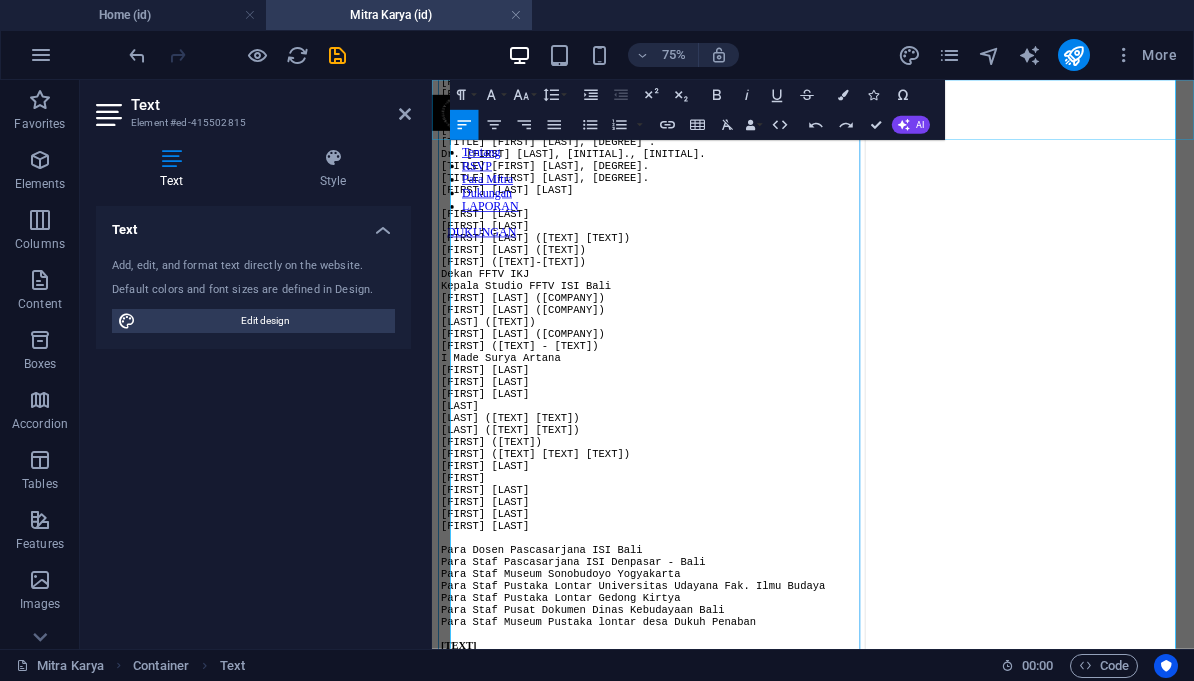 click on "​" at bounding box center [721, 243] 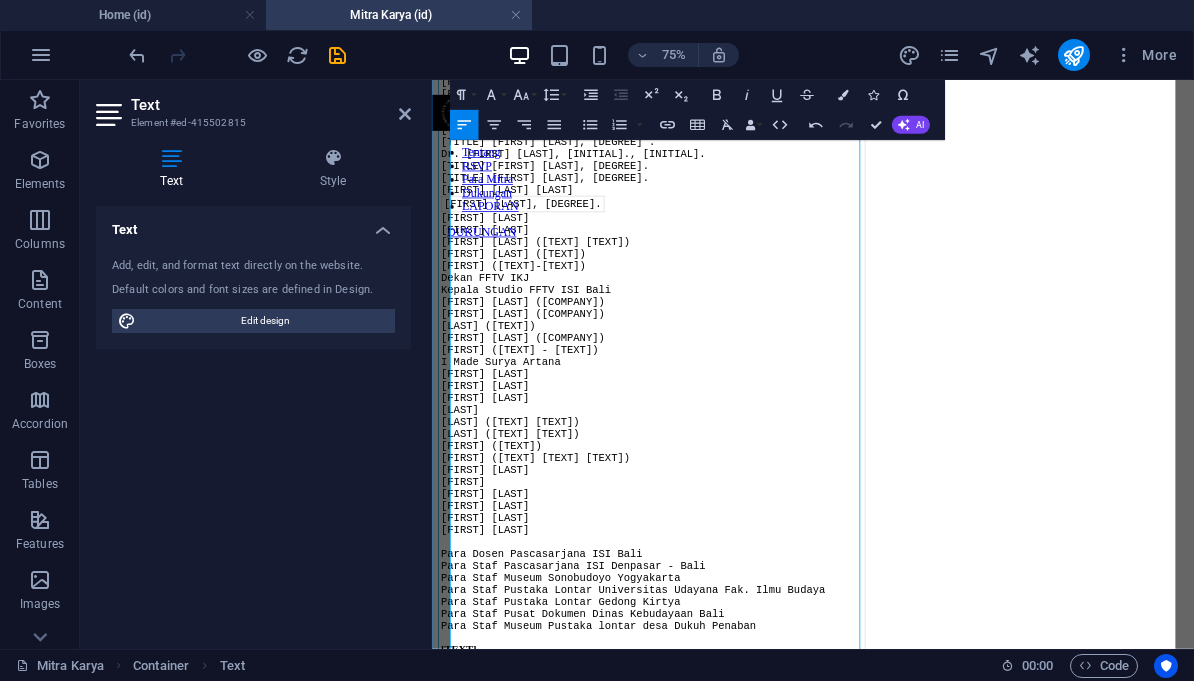 click on "[FIRST] [LAST], [DEGREE]." at bounding box center [553, 246] 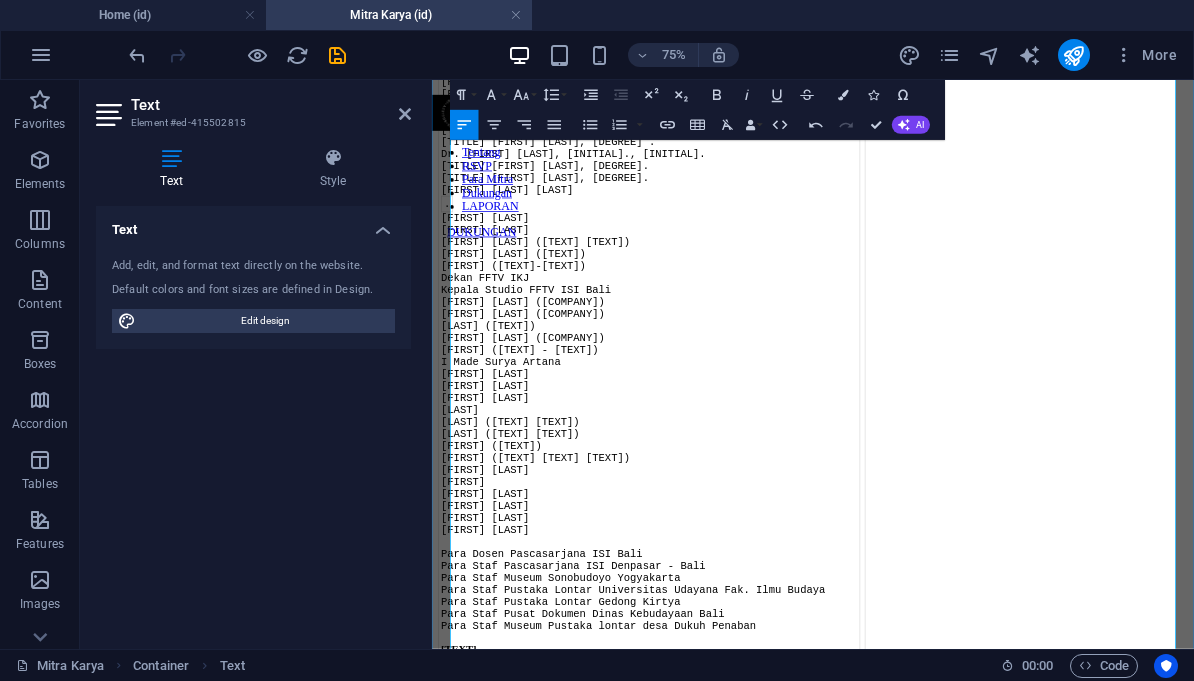 click on "[FIRST] [LAST] [LAST]" at bounding box center (721, 227) 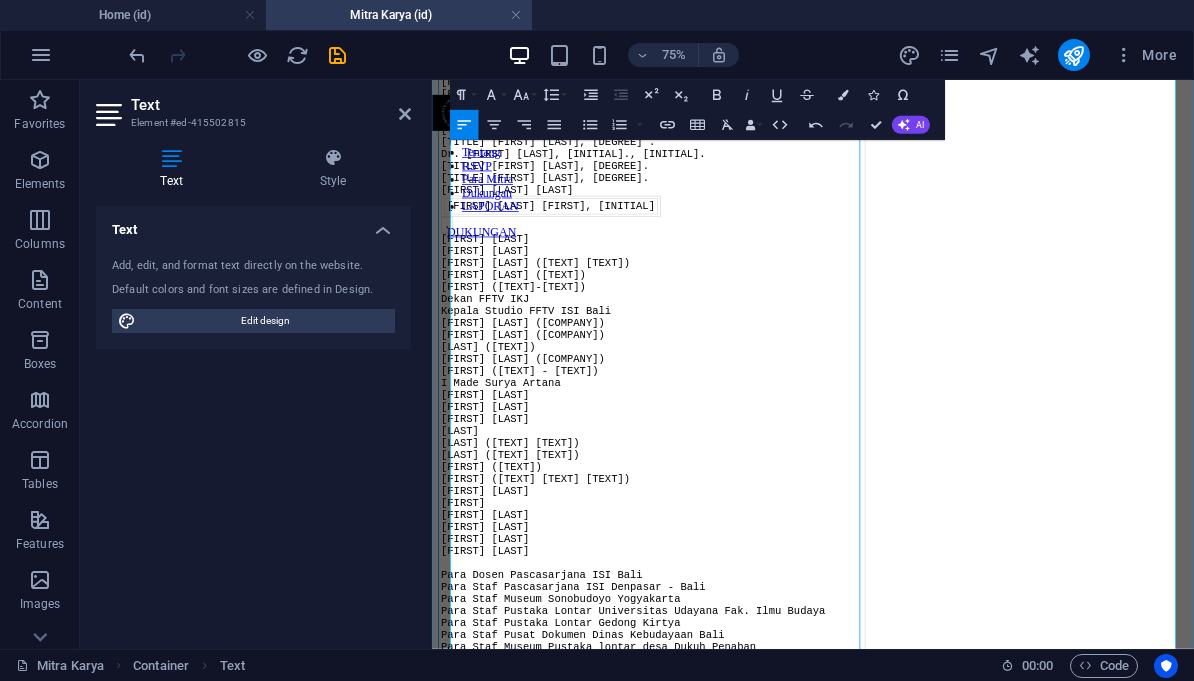 click on "[FIRST] [LAST] [LAST]" at bounding box center [721, 227] 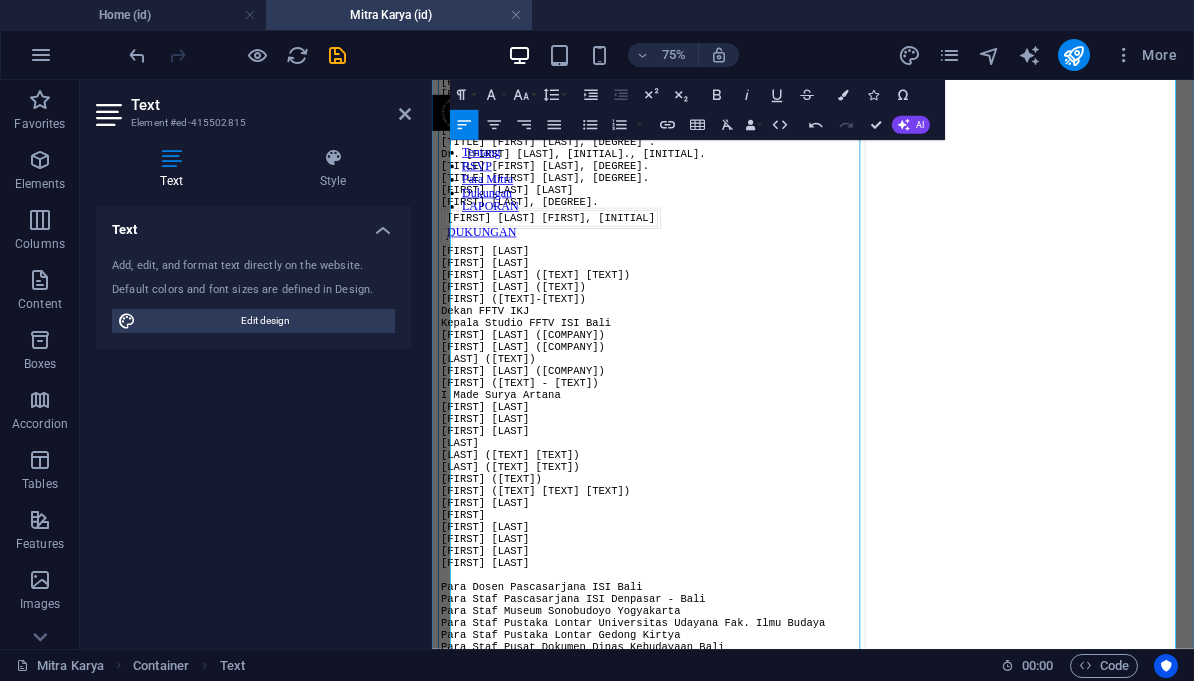click on "SANGGING PAKELIRAN 369   Promotor         : Prof. Dr. [FIRST] [LAST], [INITIAL]., [INITIAL]. Co-promotor 1    : Dr. [FIRST] [LAST], [INITIAL]., [INITIAL]. Co-promotor 2    : Dr. [FIRST] [LAST], [INITIAL].   Sangging P369    : [FIRST] [LAST] ([FIRST] [LAST]) Koreografer tari : [FIRST] [LAST] [LAST] ([LAST]   [LAST]) Penata Musik     : [FIRST] [LAST] Palawara Desain Suara     : [FIRST] [LAST] Penata Kostum    : [FIRST] [LAST]   Manusa Bhima     : [FIRST] [LAST] [LAST] [LAST] VO Dalang        : [FIRST] [LAST]     MANAJEMEN   Pimpinan Produksi Film/ICS       : [FIRST] [LAST] Pimpinan Produksi Bumi Bajra     : [FIRST] [LAST] ([FIRST] [LAST]) Pimpinan Pertunjukan             : [FIRST] [LAST] [LAST] Line Producer (dukungan          : [FIRST] [LAST] lembaga & sponsor)                 [LAST]                                    [LAST] Manajer Produksi                 : [FIRST] [LAST] [LAST] [LAST] Manajer Teknis AV                : [FIRST] [LAST] [LAST]       WAYANG          ." at bounding box center (722, -199) 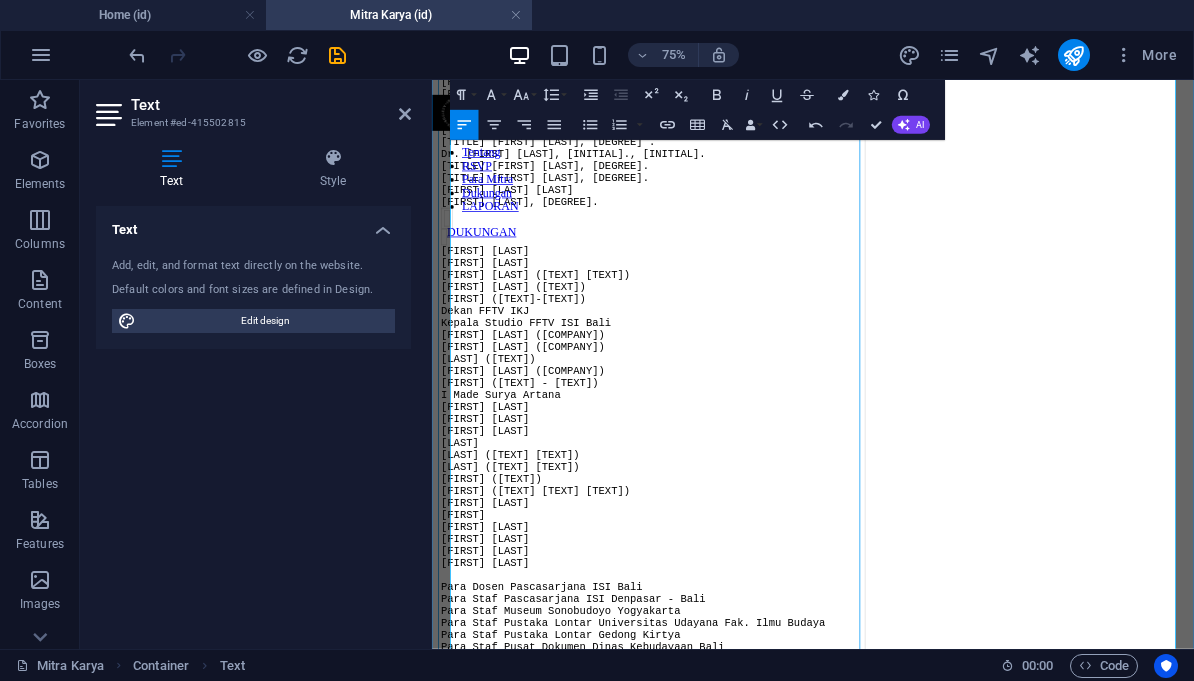 click on "SANGGING PAKELIRAN 369   Promotor         : Prof. Dr. [FIRST] [LAST], [INITIAL]., [INITIAL]. Co-promotor 1    : Dr. [FIRST] [LAST], [INITIAL]., [INITIAL]. Co-promotor 2    : Dr. [FIRST] [LAST], [INITIAL].   Sangging P369    : [FIRST] [LAST] ([FIRST] [LAST]) Koreografer tari : [FIRST] [LAST] [LAST] [LAST] ([LAST]   [LAST]) Penata Musik     : [FIRST] [LAST] Palawara Desain Suara     : [FIRST] [LAST] Penata Kostum    : [FIRST] [LAST]   Manusa Bhima     : [FIRST] [LAST] [LAST] [LAST] VO Dalang        : [FIRST] [LAST]     MANAJEMEN   Pimpinan Produksi Film/ICS       : [FIRST] [LAST] Pimpinan Produksi Bumi Bajra     : [FIRST] [LAST] ([FIRST] [LAST]) Pimpinan Pertunjukan             : [FIRST] [LAST] [LAST] Line Producer (dukungan          : [FIRST] [LAST] lembaga & sponsor)                 [LAST]                                    [LAST] Manajer Produksi                 : [FIRST] [LAST] [LAST] [LAST] Manajer Teknis AV                : [FIRST] [LAST] [LAST]       WAYANG" at bounding box center (722, -199) 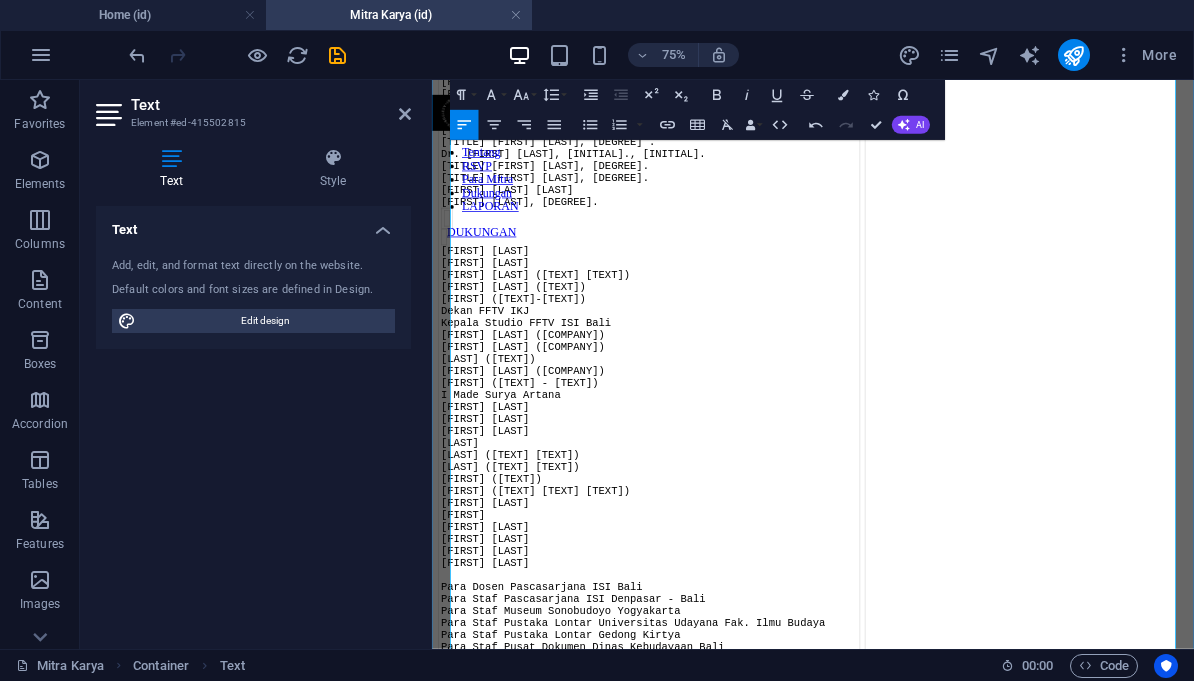 click at bounding box center (452, 264) 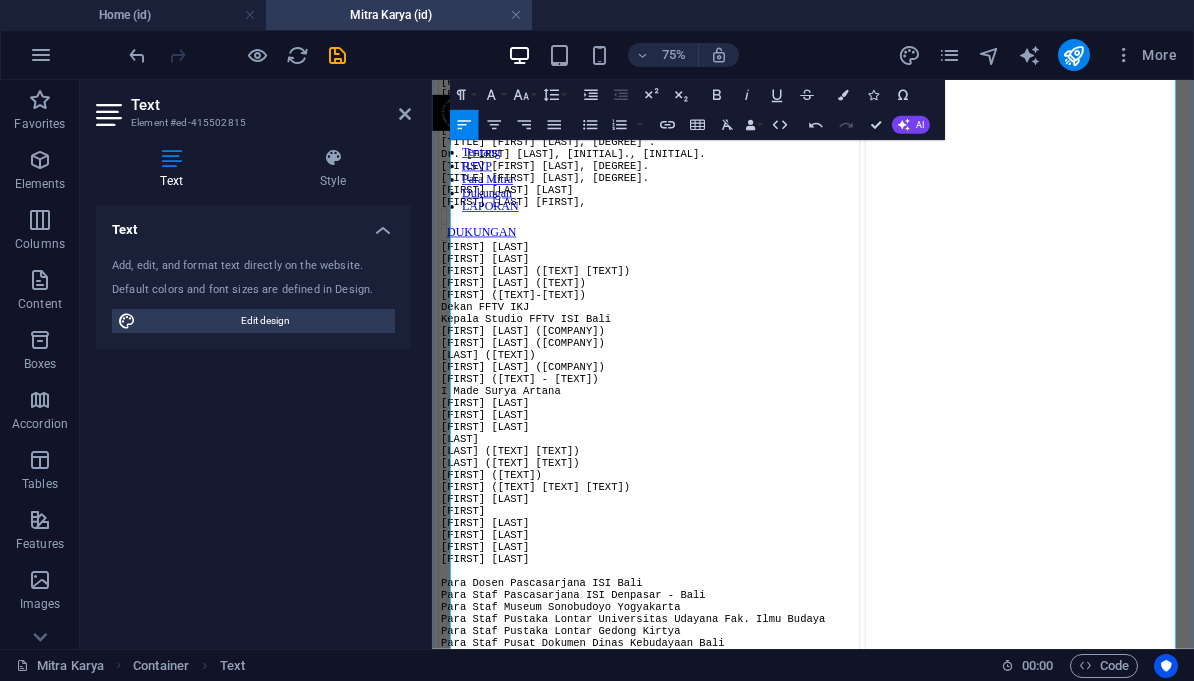 click on "SANGGING PAKELIRAN 369   Promotor         : Prof. Dr. [FIRST] [LAST], [INITIAL]., [INITIAL]. Co-promotor 1    : Dr. [FIRST] [LAST], [INITIAL]., [INITIAL]. Co-promotor 2    : Dr. [FIRST] [LAST], [INITIAL].   Sangging P369    : [FIRST] [LAST] ([FIRST] [LAST]) Koreografer tari : [FIRST] [LAST] [LAST] [LAST] ([LAST]   [LAST]) Penata Musik     : [FIRST] [LAST] Palawara Desain Suara     : [FIRST] [LAST] Penata Kostum    : [FIRST] [LAST]   Manusa Bhima     : [FIRST] [LAST] [LAST] [LAST] VO Dalang        : [FIRST] [LAST]     MANAJEMEN   Pimpinan Produksi Film/ICS       : [FIRST] [LAST] Pimpinan Produksi Bumi Bajra     : [FIRST] [LAST] ([FIRST] [LAST]) Pimpinan Pertunjukan             : [FIRST] [LAST] [LAST] Line Producer (dukungan          : [FIRST] [LAST] lembaga & sponsor)                 [LAST]                                    [LAST] Manajer Produksi                 : [FIRST] [LAST] [LAST] [LAST] Manajer Teknis AV                : [FIRST] [LAST] [LAST]       WAYANG" at bounding box center [722, -202] 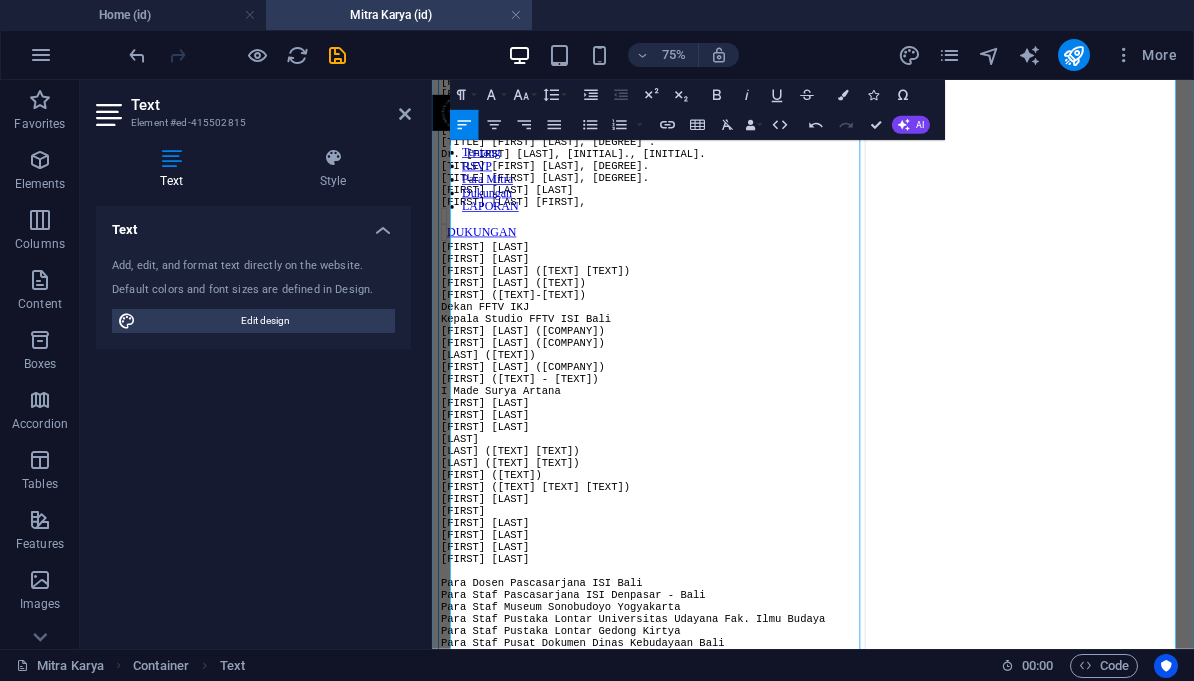 click on "SANGGING PAKELIRAN 369   Promotor         : Prof. Dr. [FIRST] [LAST], [INITIAL]., [INITIAL]. Co-promotor 1    : Dr. [FIRST] [LAST], [INITIAL]., [INITIAL]. Co-promotor 2    : Dr. [FIRST] [LAST], [INITIAL].   Sangging P369    : [FIRST] [LAST] ([FIRST] [LAST]) Koreografer tari : [FIRST] [LAST] [LAST] [LAST] ([LAST]   [LAST]) Penata Musik     : [FIRST] [LAST] Palawara Desain Suara     : [FIRST] [LAST] Penata Kostum    : [FIRST] [LAST]   Manusa Bhima     : [FIRST] [LAST] [LAST] [LAST] VO Dalang        : [FIRST] [LAST]     MANAJEMEN   Pimpinan Produksi Film/ICS       : [FIRST] [LAST] Pimpinan Produksi Bumi Bajra     : [FIRST] [LAST] ([FIRST] [LAST]) Pimpinan Pertunjukan             : [FIRST] [LAST] [LAST] Line Producer (dukungan          : [FIRST] [LAST] lembaga & sponsor)                 [LAST]                                    [LAST] Manajer Produksi                 : [FIRST] [LAST] [LAST] [LAST] Manajer Teknis AV                : [FIRST] [LAST] [LAST]       WAYANG" at bounding box center [722, -202] 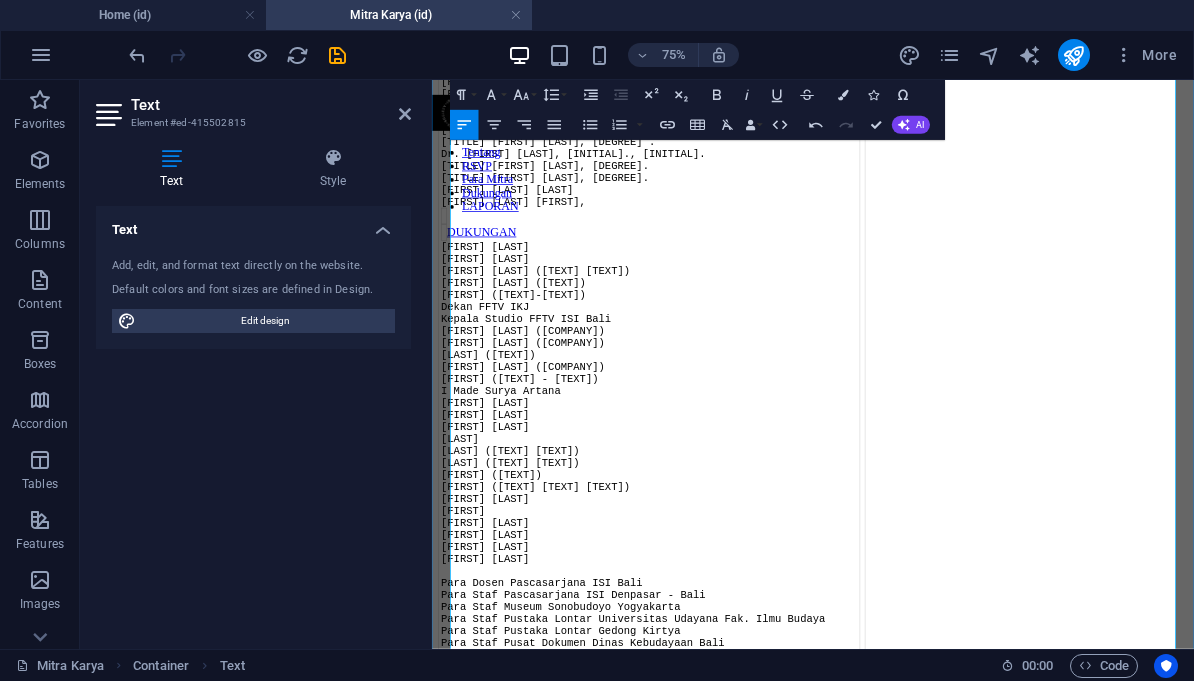 click on "SANGGING PAKELIRAN 369   Promotor         : Prof. Dr. [FIRST] [LAST], [INITIAL]., [INITIAL]. Co-promotor 1    : Dr. [FIRST] [LAST], [INITIAL]., [INITIAL]. Co-promotor 2    : Dr. [FIRST] [LAST], [INITIAL].   Sangging P369    : [FIRST] [LAST] ([FIRST] [LAST]) Koreografer tari : [FIRST] [LAST] [LAST] [LAST] ([LAST]   [LAST]) Penata Musik     : [FIRST] [LAST] Palawara Desain Suara     : [FIRST] [LAST] Penata Kostum    : [FIRST] [LAST]   Manusa Bhima     : [FIRST] [LAST] [LAST] [LAST] VO Dalang        : [FIRST] [LAST]     MANAJEMEN   Pimpinan Produksi Film/ICS       : [FIRST] [LAST] Pimpinan Produksi Bumi Bajra     : [FIRST] [LAST] ([FIRST] [LAST]) Pimpinan Pertunjukan             : [FIRST] [LAST] [LAST] Line Producer (dukungan          : [FIRST] [LAST] lembaga & sponsor)                 [LAST]                                    [LAST] Manajer Produksi                 : [FIRST] [LAST] [LAST] [LAST] Manajer Teknis AV                : [FIRST] [LAST] [LAST]       WAYANG" at bounding box center [722, -202] 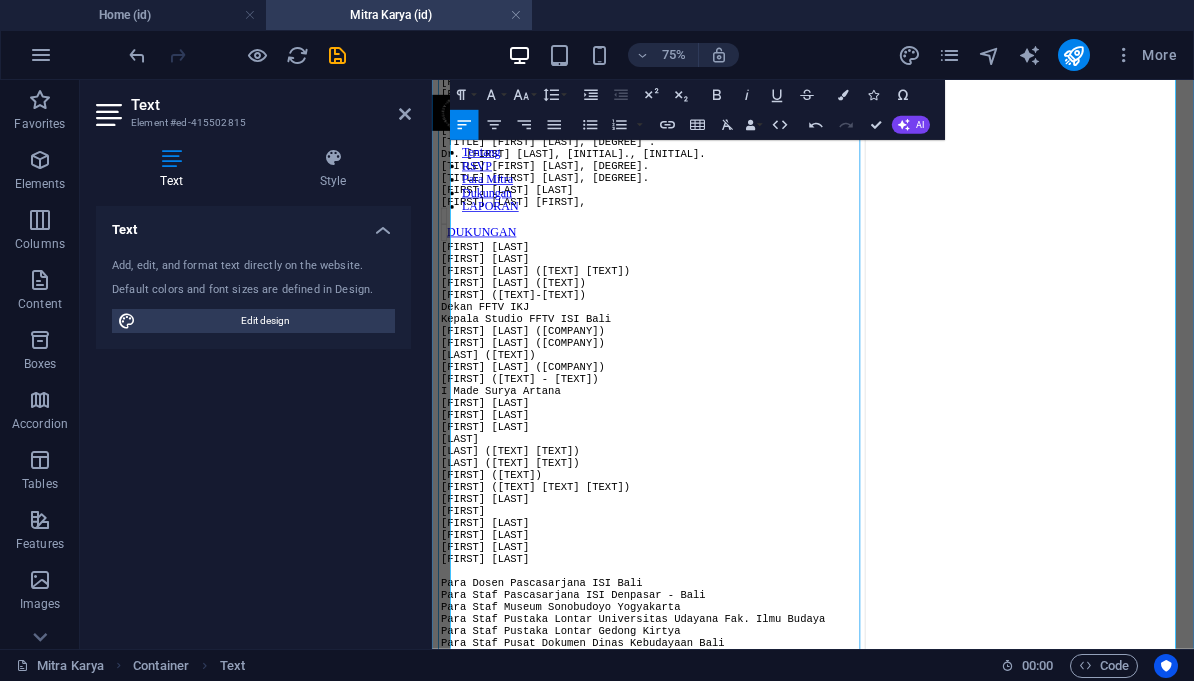 click on "SANGGING PAKELIRAN 369   Promotor         : Prof. Dr. [FIRST] [LAST], [INITIAL]., [INITIAL]. Co-promotor 1    : Dr. [FIRST] [LAST], [INITIAL]., [INITIAL]. Co-promotor 2    : Dr. [FIRST] [LAST], [INITIAL].   Sangging P369    : [FIRST] [LAST] ([FIRST] [LAST]) Koreografer tari : [FIRST] [LAST] [LAST] [LAST] ([LAST]   [LAST]) Penata Musik     : [FIRST] [LAST] Palawara Desain Suara     : [FIRST] [LAST] Penata Kostum    : [FIRST] [LAST]   Manusa Bhima     : [FIRST] [LAST] [LAST] [LAST] VO Dalang        : [FIRST] [LAST]     MANAJEMEN   Pimpinan Produksi Film/ICS       : [FIRST] [LAST] Pimpinan Produksi Bumi Bajra     : [FIRST] [LAST] ([FIRST] [LAST]) Pimpinan Pertunjukan             : [FIRST] [LAST] [LAST] Line Producer (dukungan          : [FIRST] [LAST] lembaga & sponsor)                 [LAST]                                    [LAST] Manajer Produksi                 : [FIRST] [LAST] [LAST] [LAST] Manajer Teknis AV                : [FIRST] [LAST] [LAST]       WAYANG" at bounding box center (722, -202) 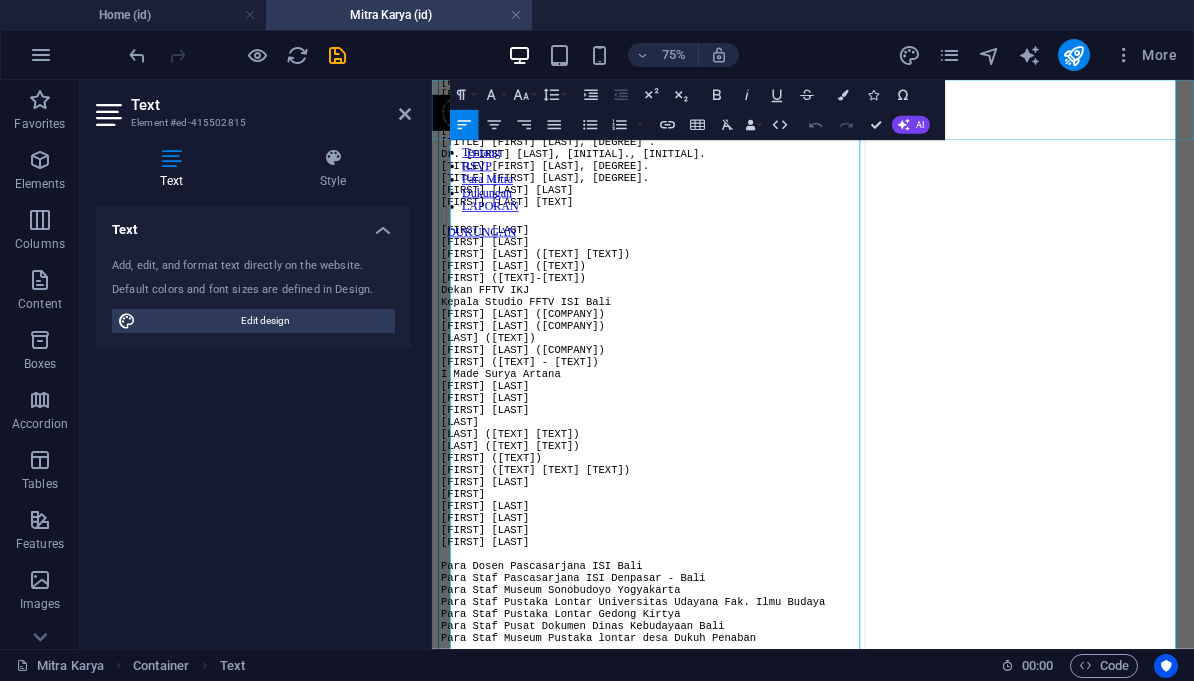 click 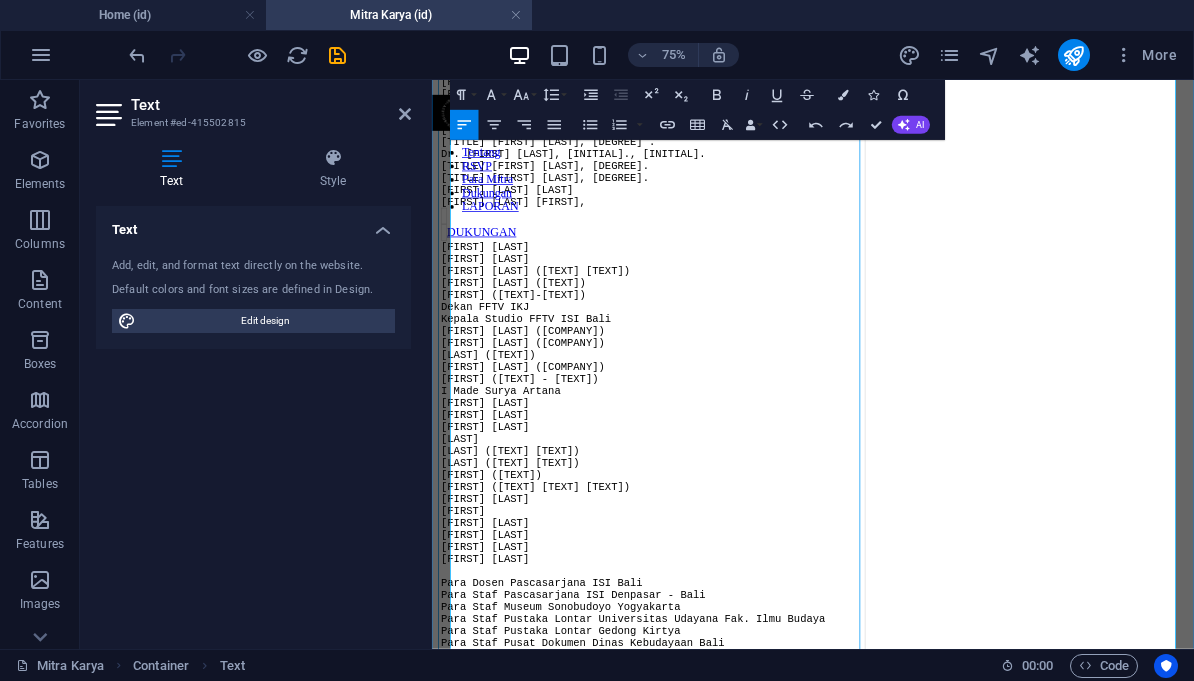 click on "SANGGING PAKELIRAN 369   Promotor         : Prof. Dr. [FIRST] [LAST], [INITIAL]., [INITIAL]. Co-promotor 1    : Dr. [FIRST] [LAST], [INITIAL]., [INITIAL]. Co-promotor 2    : Dr. [FIRST] [LAST], [INITIAL].   Sangging P369    : [FIRST] [LAST] ([FIRST] [LAST]) Koreografer tari : [FIRST] [LAST] [LAST] [LAST] ([LAST]   [LAST]) Penata Musik     : [FIRST] [LAST] Palawara Desain Suara     : [FIRST] [LAST] Penata Kostum    : [FIRST] [LAST]   Manusa Bhima     : [FIRST] [LAST] [LAST] [LAST] VO Dalang        : [FIRST] [LAST]     MANAJEMEN   Pimpinan Produksi Film/ICS       : [FIRST] [LAST] Pimpinan Produksi Bumi Bajra     : [FIRST] [LAST] ([FIRST] [LAST]) Pimpinan Pertunjukan             : [FIRST] [LAST] [LAST] Line Producer (dukungan          : [FIRST] [LAST] lembaga & sponsor)                 [LAST]                                    [LAST] Manajer Produksi                 : [FIRST] [LAST] [LAST] [LAST] Manajer Teknis AV                : [FIRST] [LAST] [LAST]       WAYANG" at bounding box center [722, -202] 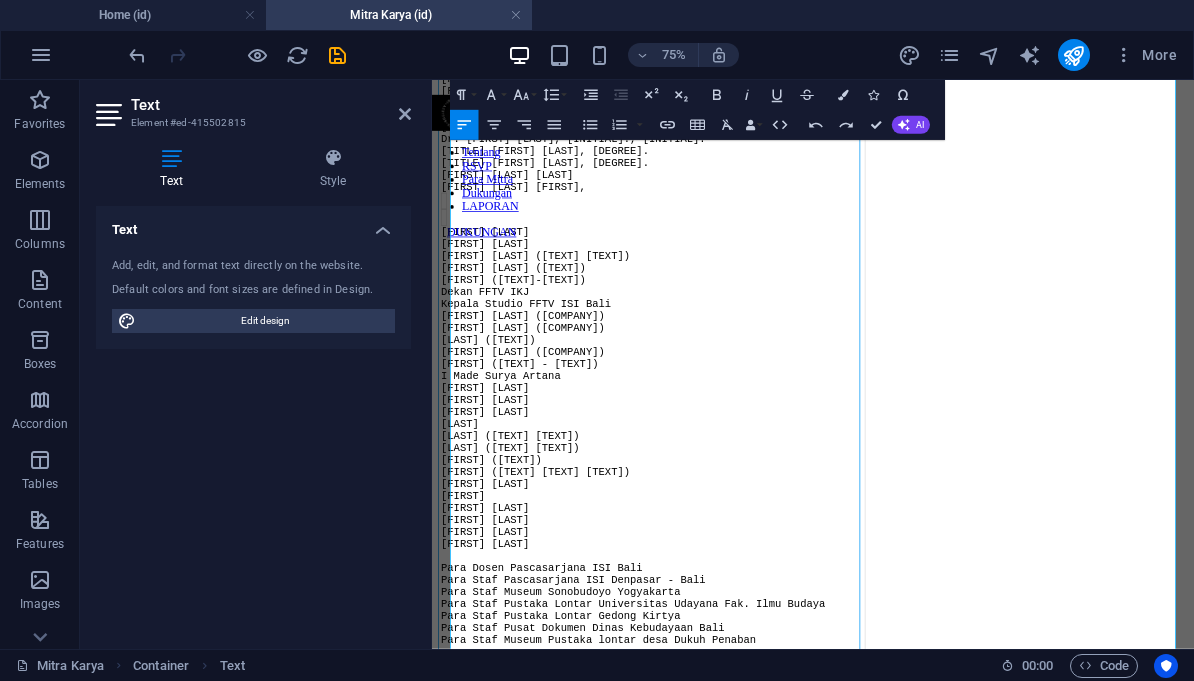 scroll, scrollTop: 1968, scrollLeft: 0, axis: vertical 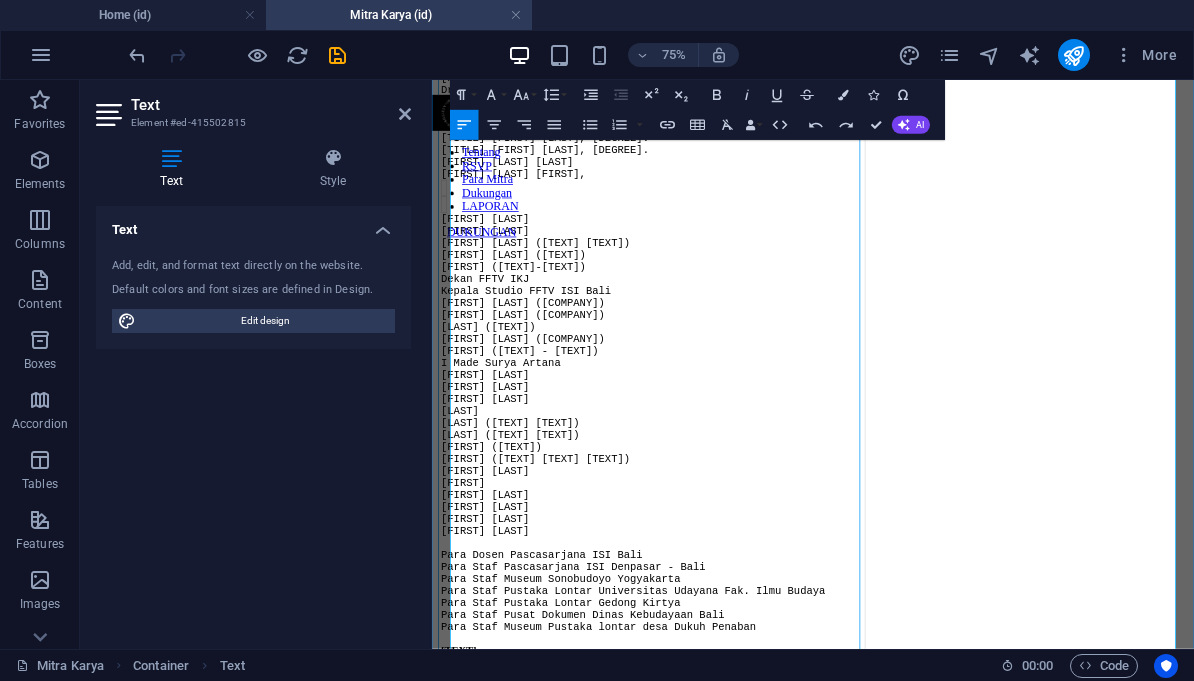 click on "[FIRST] [LAST] [FIRST]," at bounding box center [721, 205] 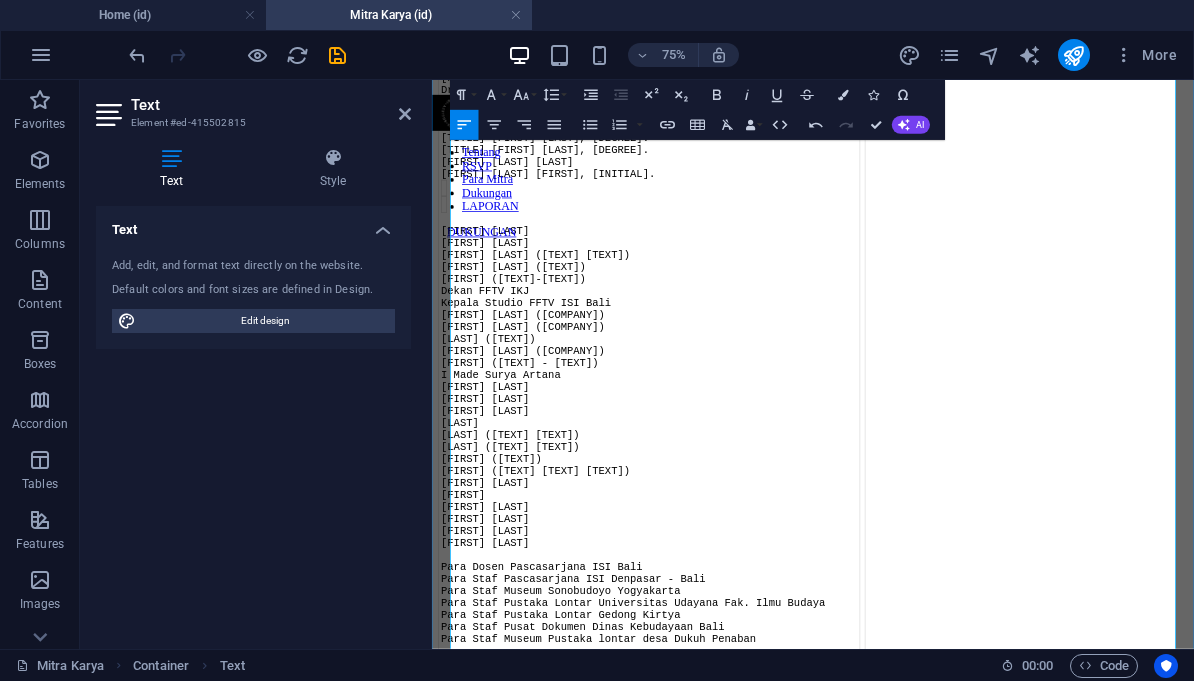 click on "[FIRST] [LAST] [FIRST], [INITIAL]." at bounding box center [721, 205] 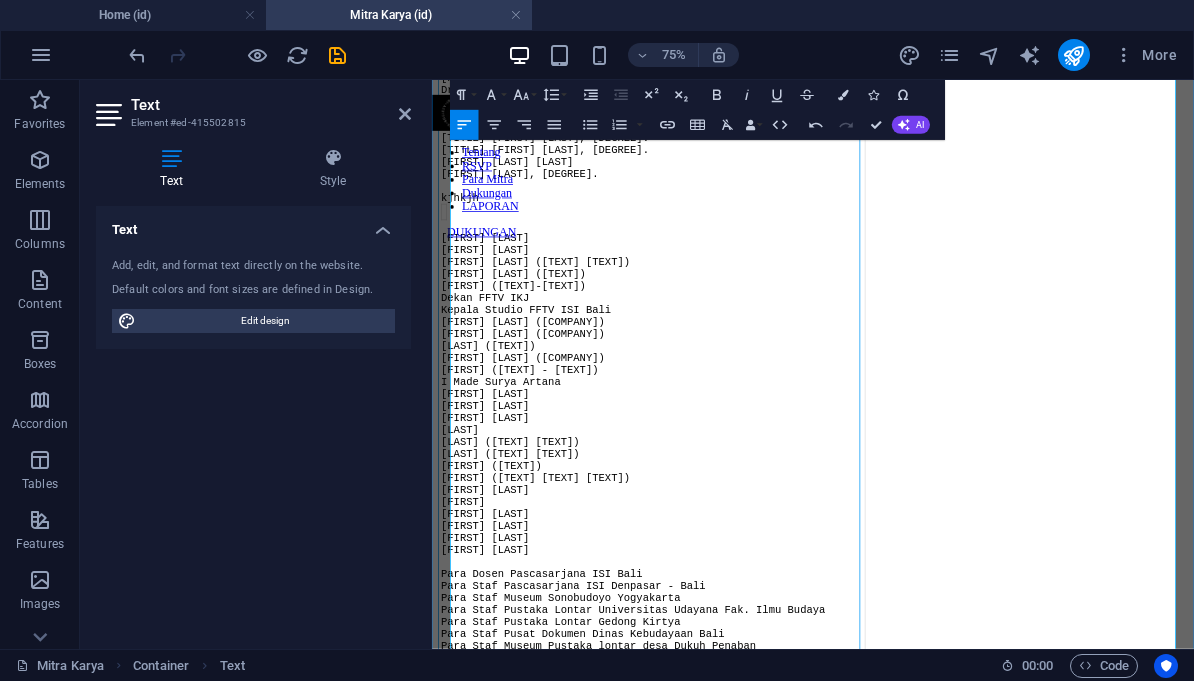 click on "SANGGING PAKELIRAN 369   Promotor         : Prof. Dr. [FIRST] [LAST], [INITIAL]., [INITIAL]. Co-promotor 1    : Dr. [FIRST] [LAST], [INITIAL]., [INITIAL]. Co-promotor 2    : Dr. [FIRST] [LAST], [INITIAL].   Sangging P369    : [FIRST] [LAST] ([FIRST] [LAST]) Koreografer tari : [FIRST] [LAST] [LAST] [LAST] ([LAST]   [LAST]) Penata Musik     : [FIRST] [LAST] Palawara Desain Suara     : [FIRST] [LAST] Penata Kostum    : [FIRST] [LAST]   Manusa Bhima     : [FIRST] [LAST] [LAST] [LAST] VO Dalang        : [FIRST] [LAST]     MANAJEMEN   Pimpinan Produksi Film/ICS       : [FIRST] [LAST] Pimpinan Produksi Bumi Bajra     : [FIRST] [LAST] ([FIRST] [LAST]) Pimpinan Pertunjukan             : [FIRST] [LAST] [LAST] Line Producer (dukungan          : [FIRST] [LAST] lembaga & sponsor)                 [LAST]                                    [LAST] Manajer Produksi                 : [FIRST] [LAST] [LAST] [LAST] Manajer Teknis AV                : [FIRST] [LAST] [LAST]       WAYANG" at bounding box center (722, -227) 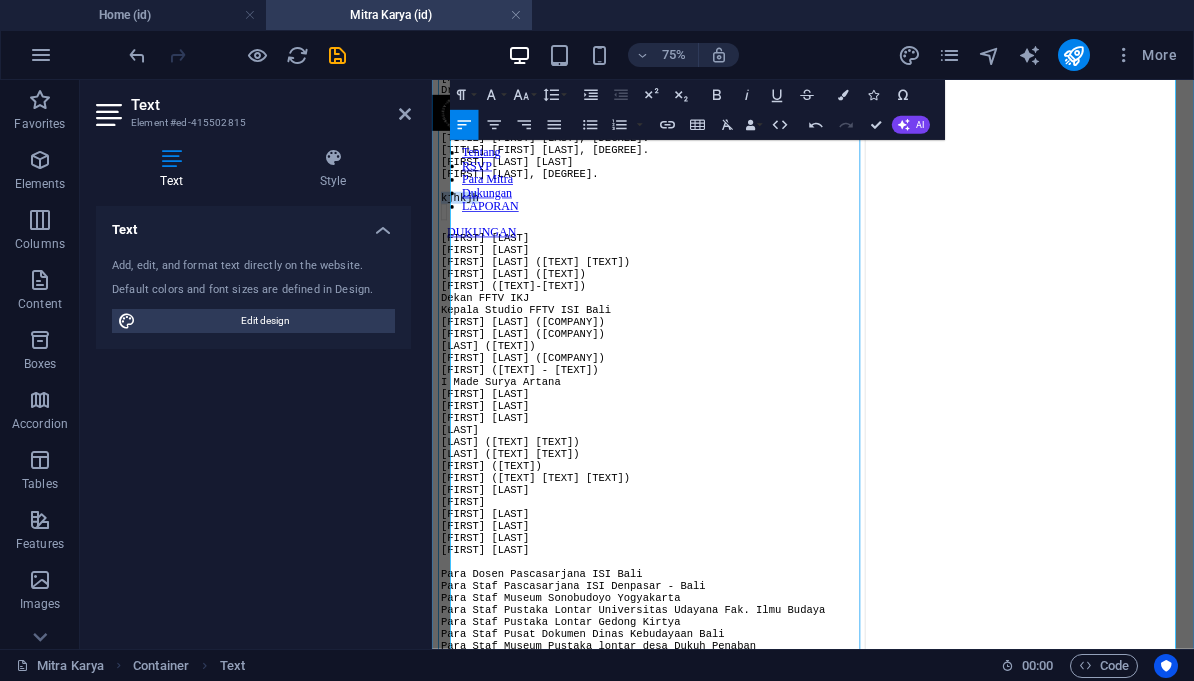 click on "kjhkjh" at bounding box center (469, 237) 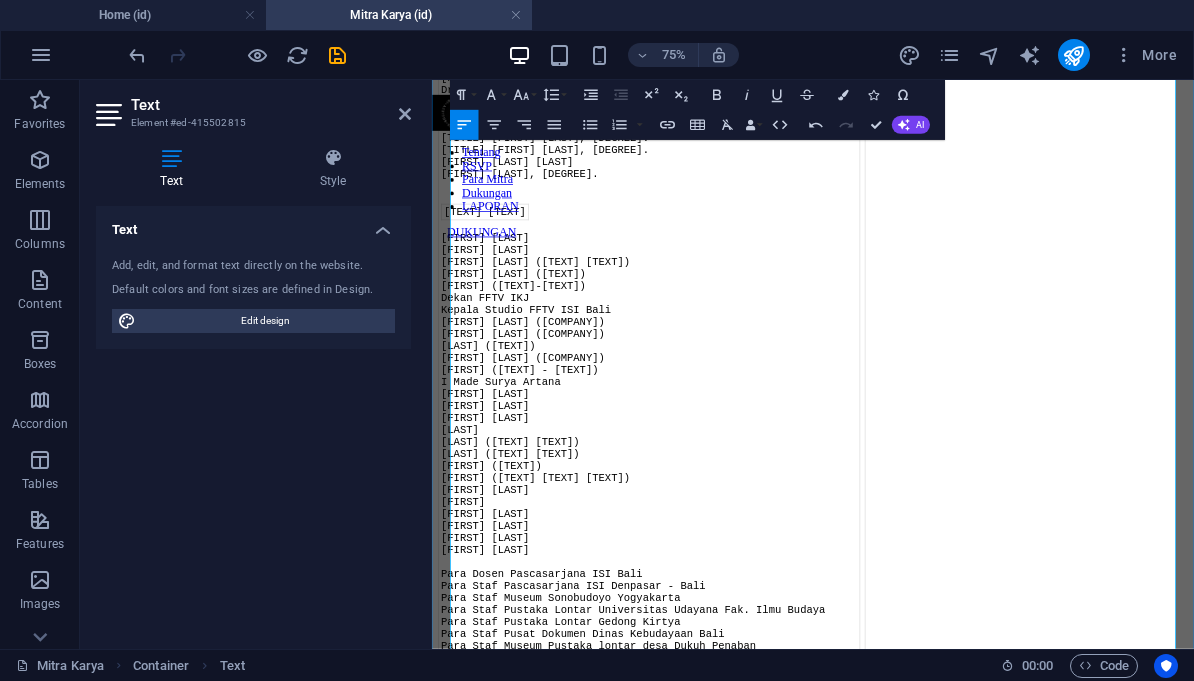 click at bounding box center [721, 237] 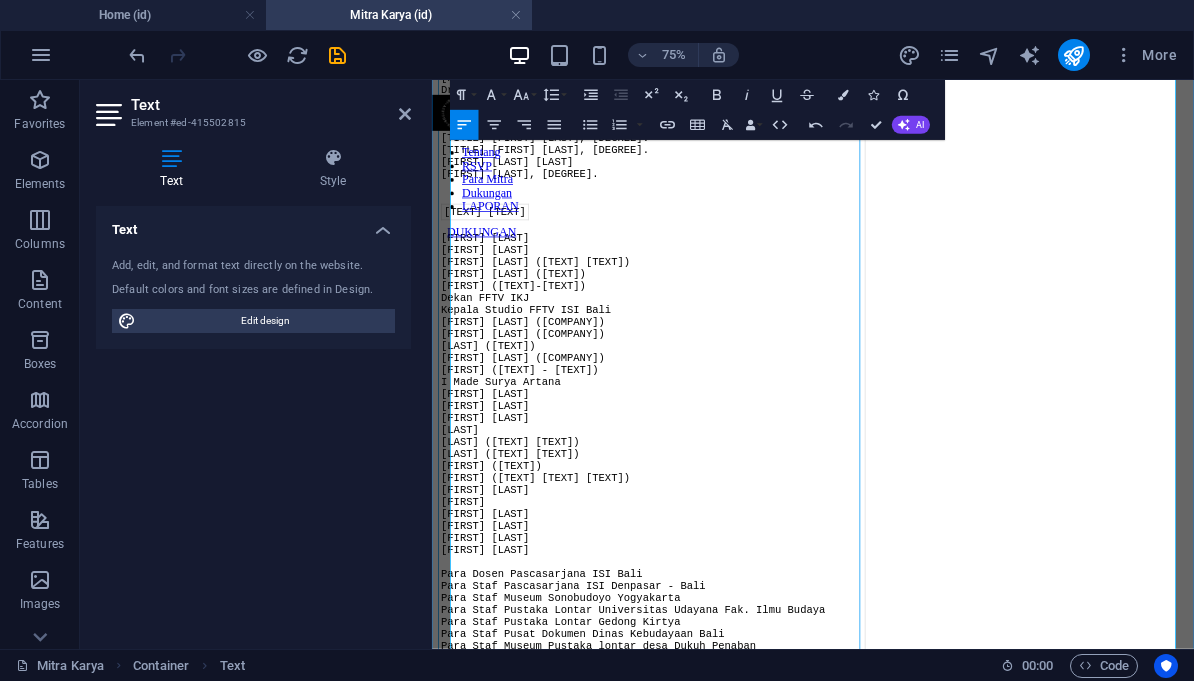 click at bounding box center (721, 237) 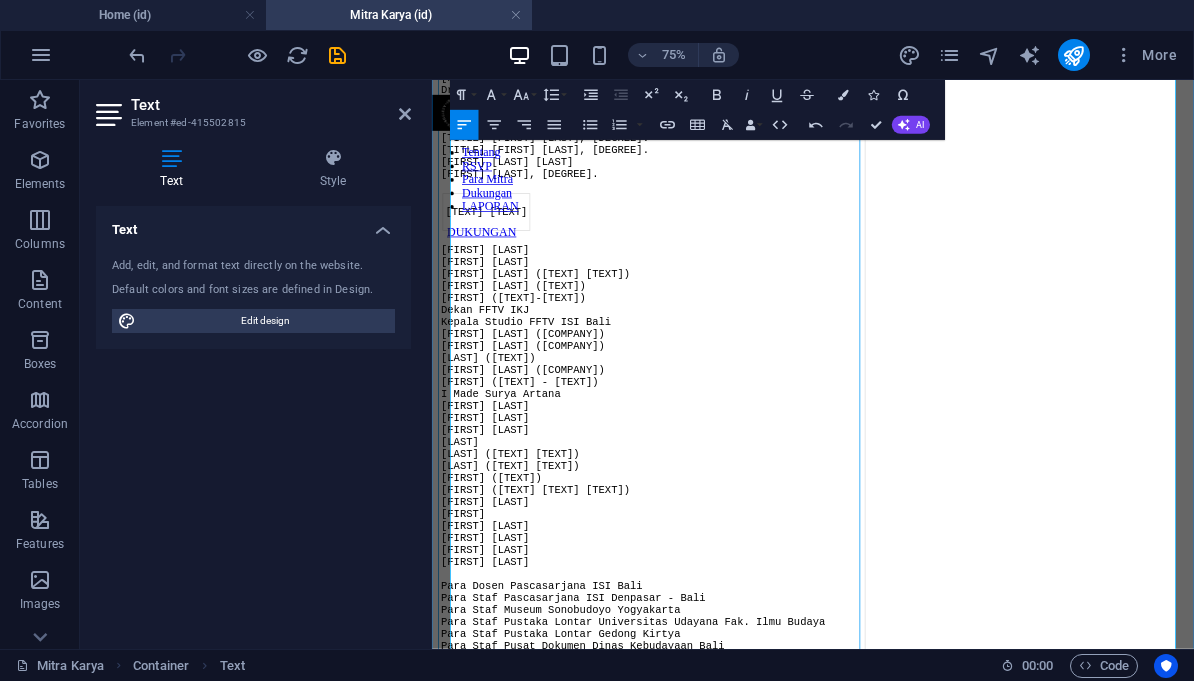 click on "[TEXT] [TEXT]" at bounding box center (504, 256) 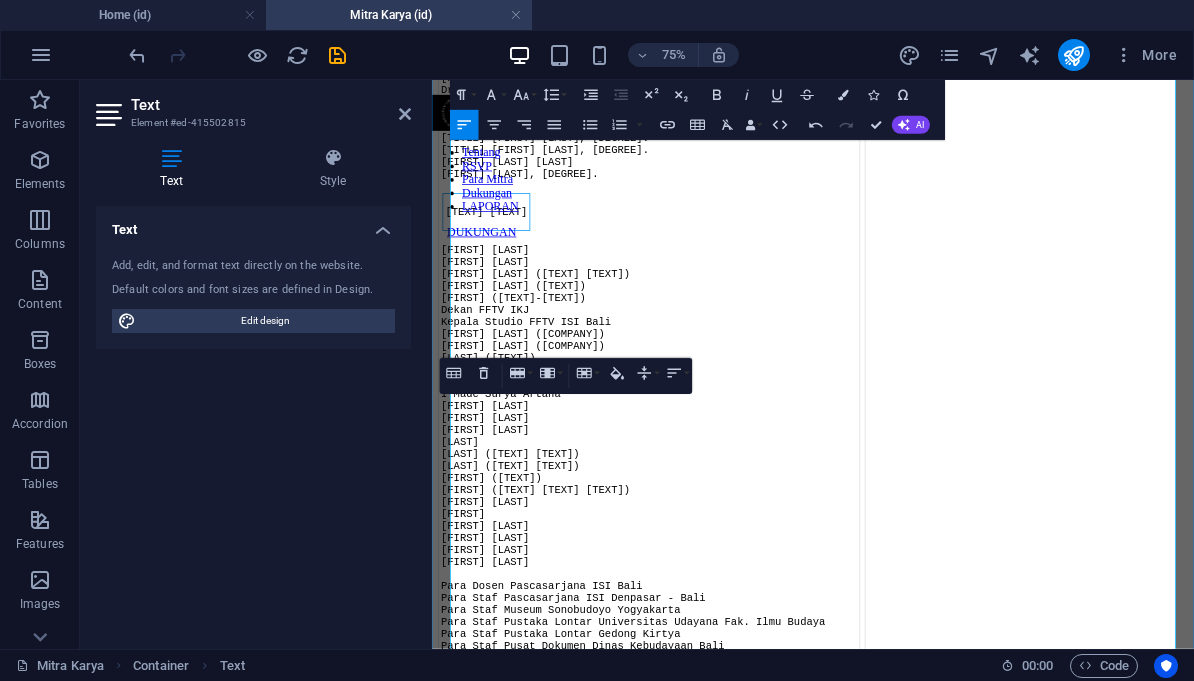 click on "[TITLE] [FIRST] [LAST], [DEGREE]." at bounding box center (721, 173) 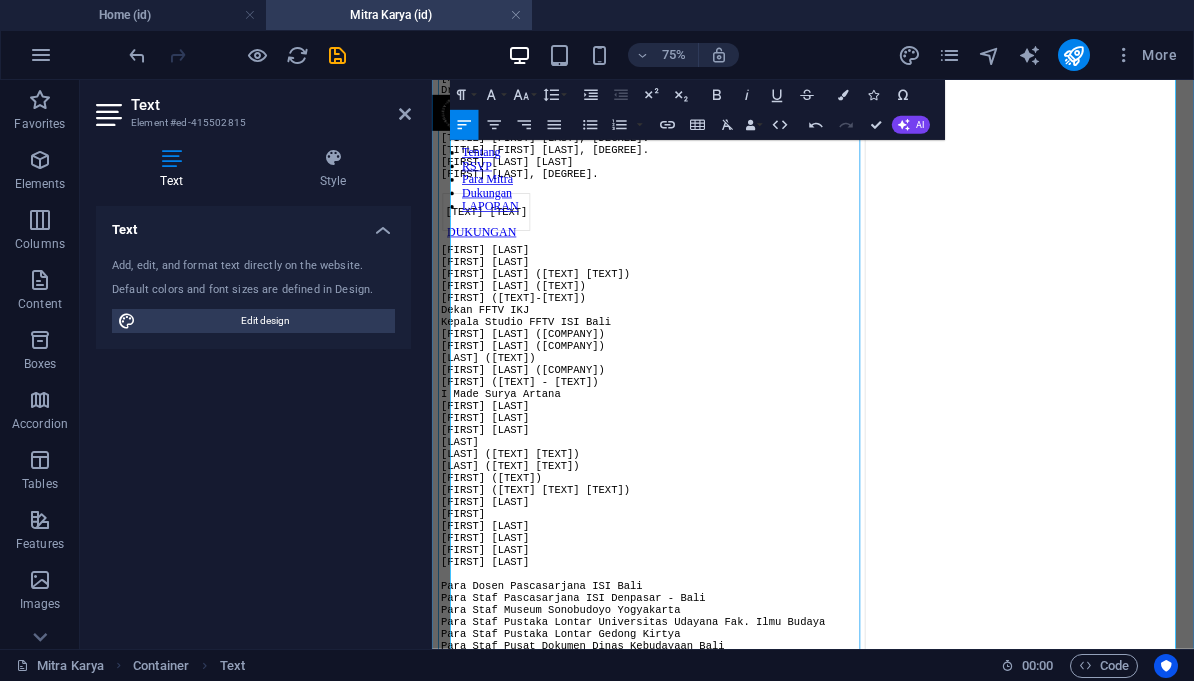 click at bounding box center (721, 221) 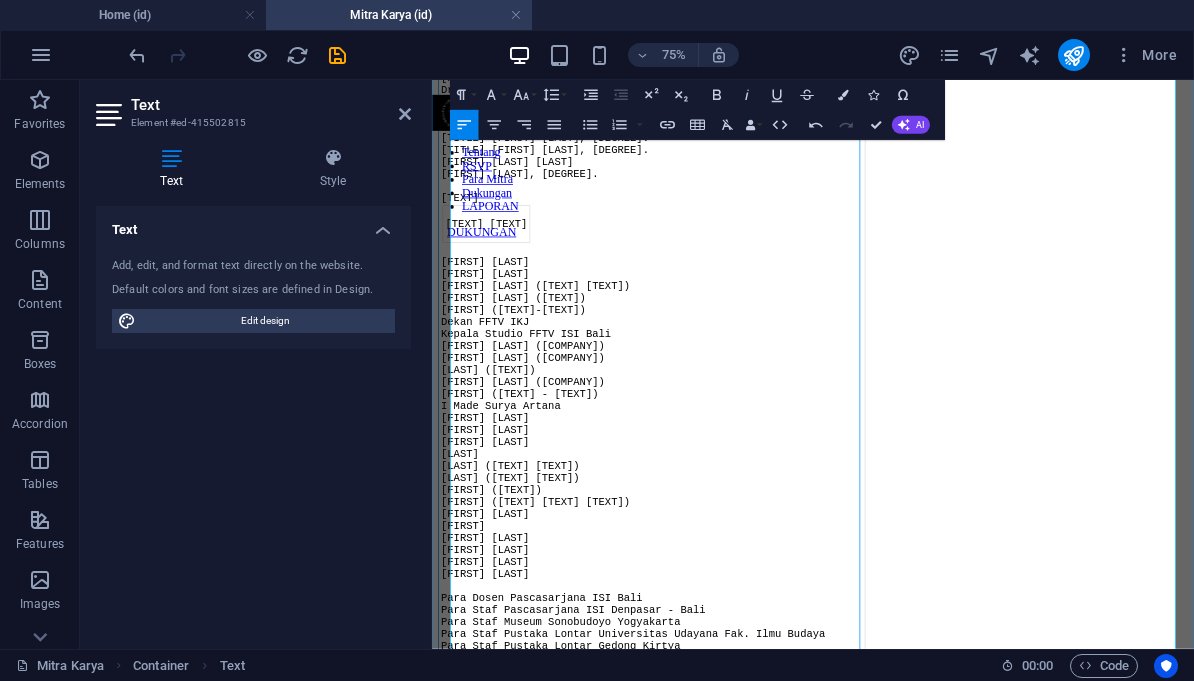 click at bounding box center [721, 307] 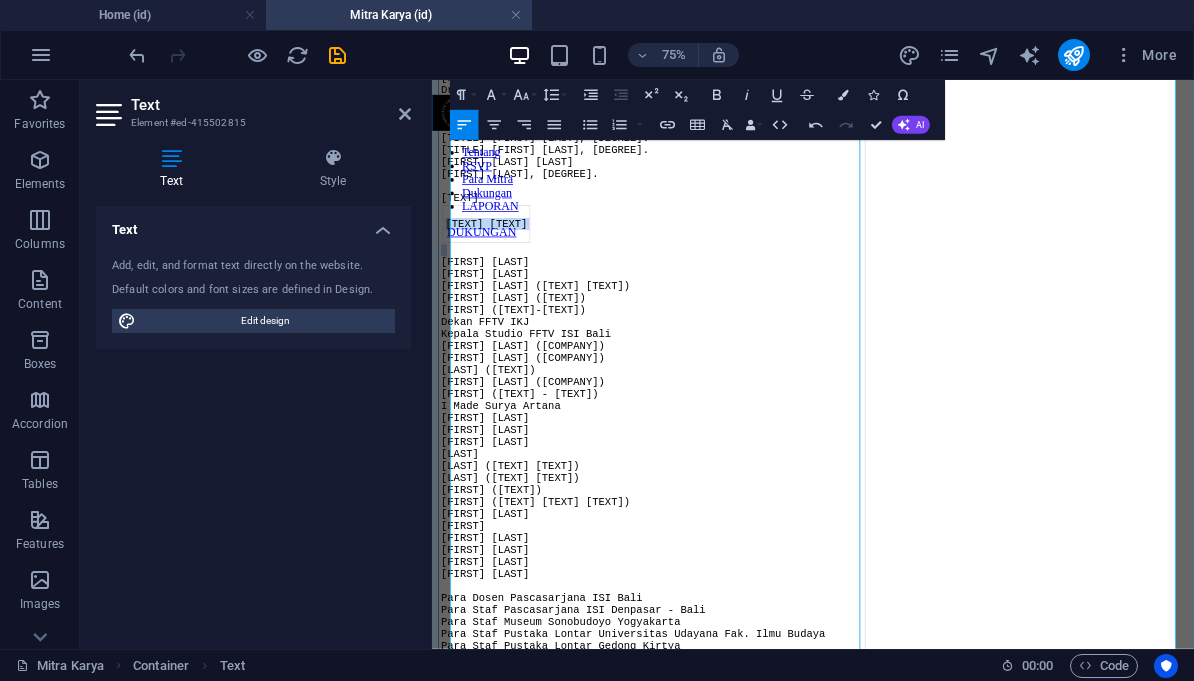 click on "[FIRST] [LAST]" at bounding box center (503, 323) 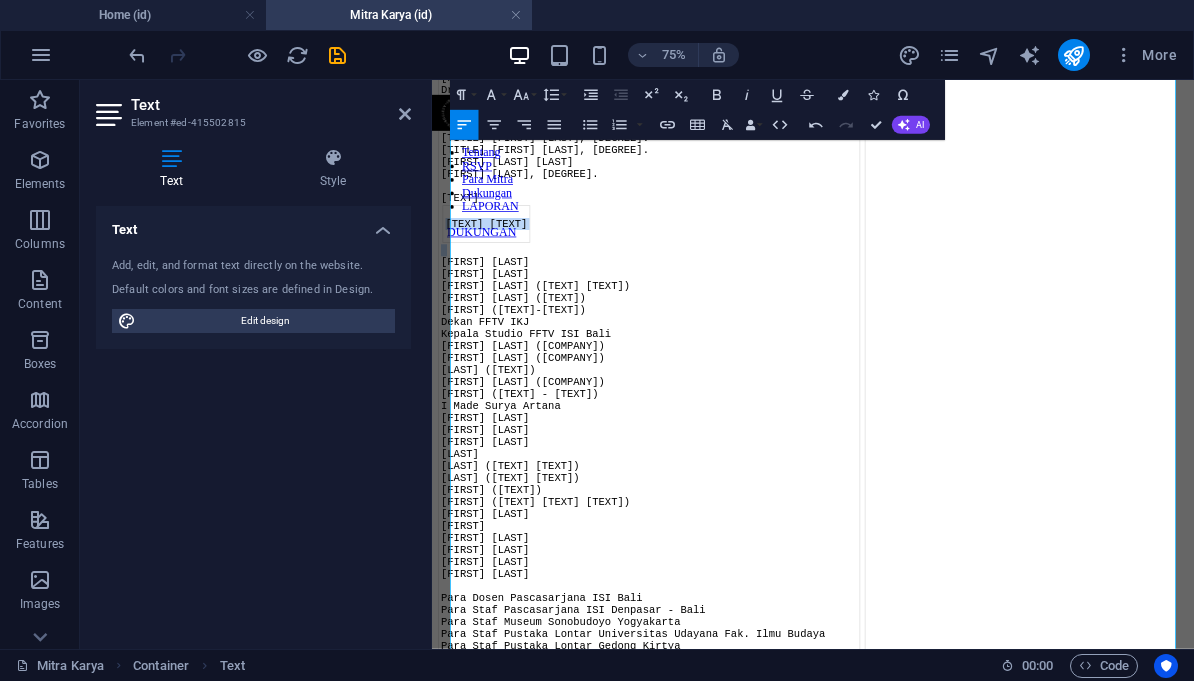click at bounding box center [721, 307] 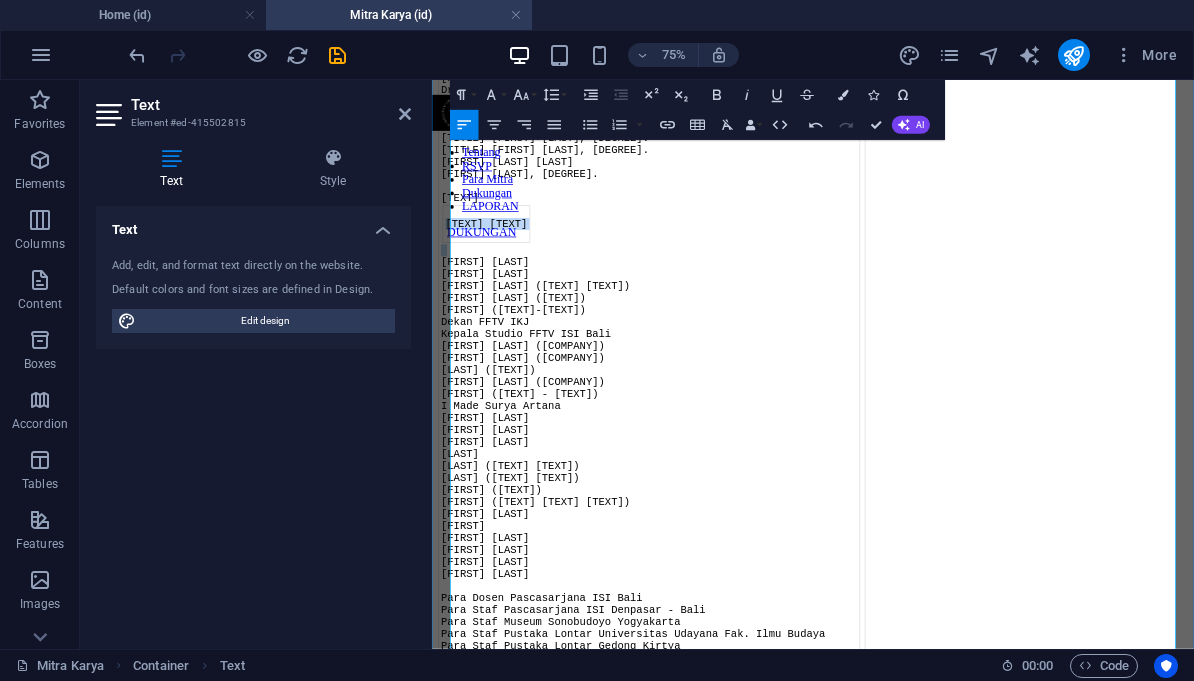 click at bounding box center [721, 307] 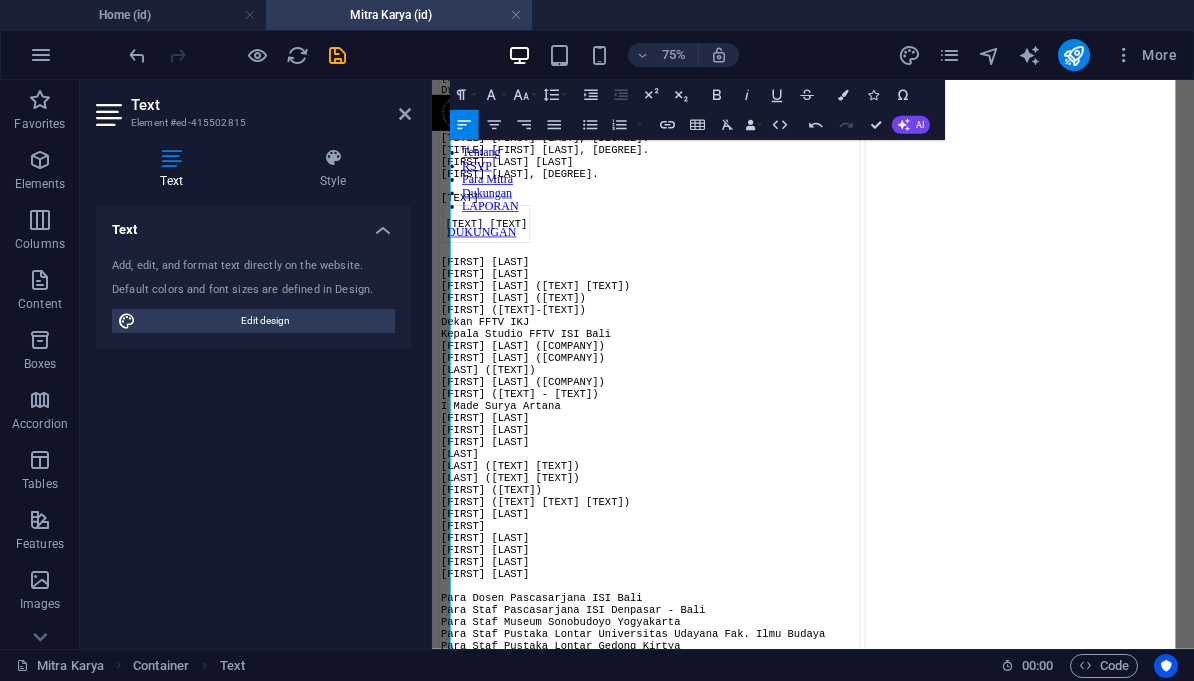 click at bounding box center [721, 307] 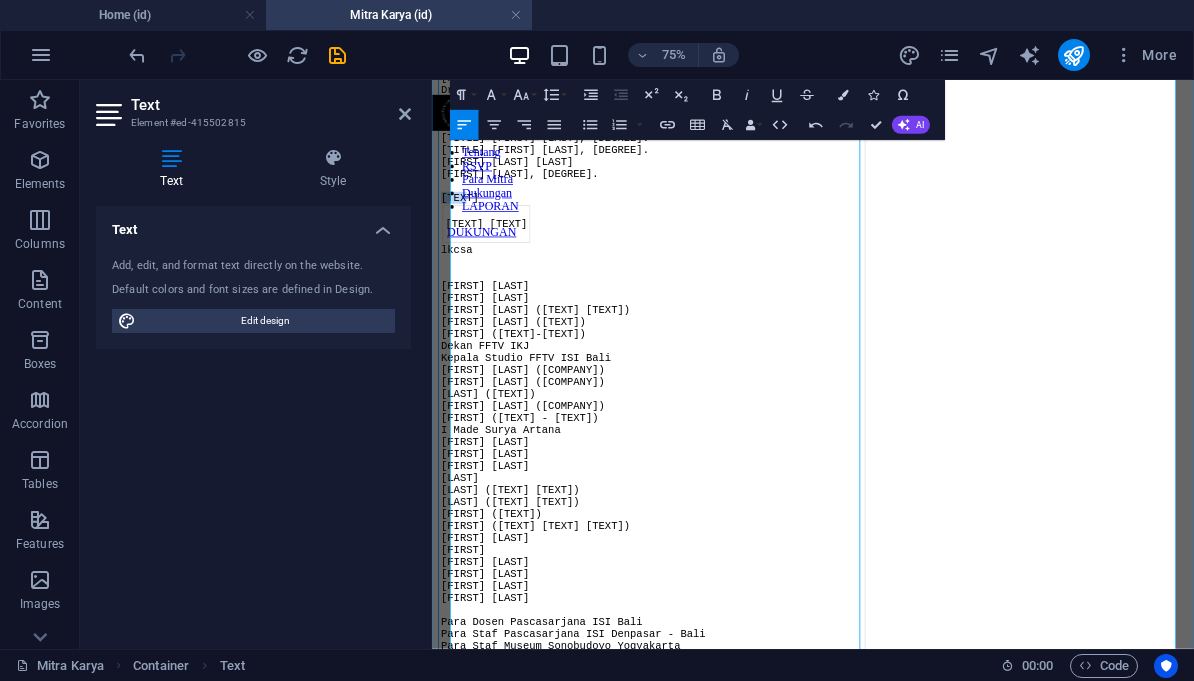 click on "[TEXT]" at bounding box center (721, 237) 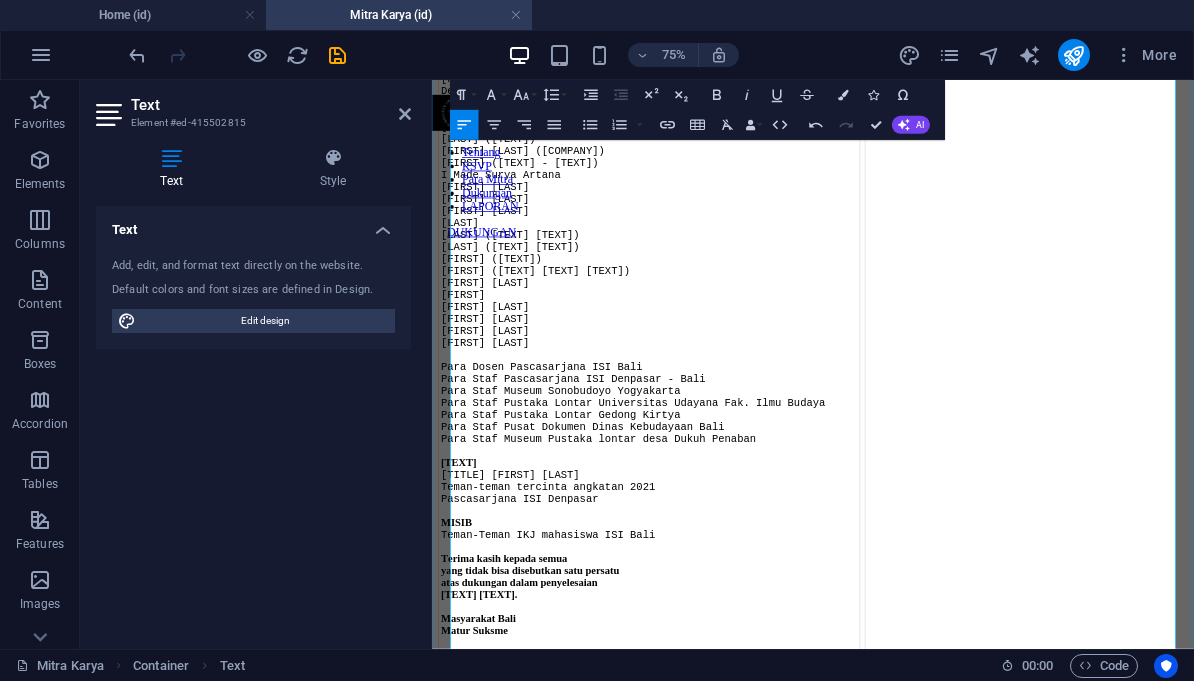 scroll, scrollTop: 2333, scrollLeft: 0, axis: vertical 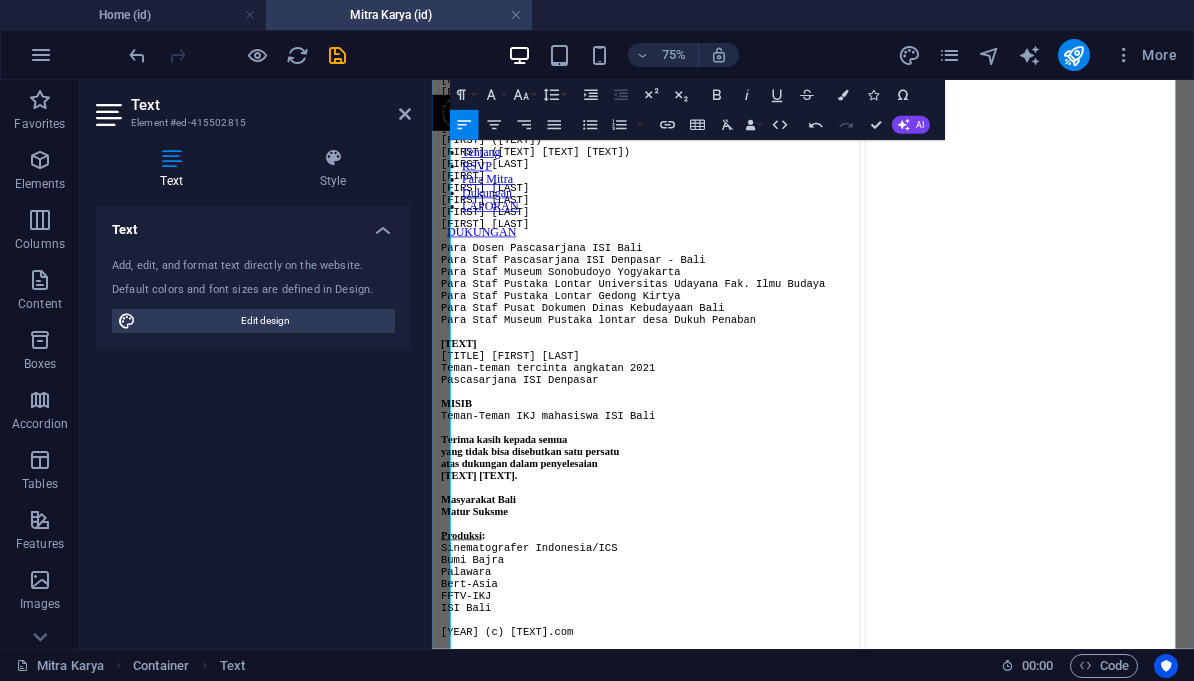 click on "[FIRST] ([TEXT] - [TEXT])" at bounding box center [721, 32] 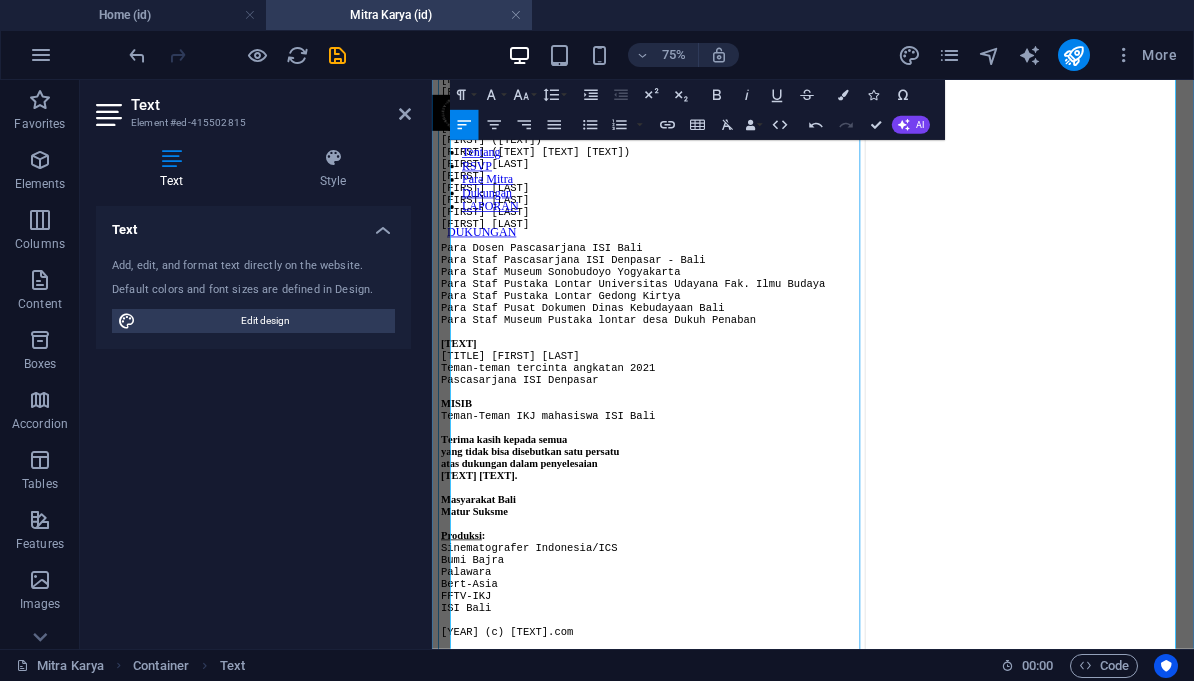 click on "[FIRST] ([TEXT] - [TEXT])" at bounding box center [721, 32] 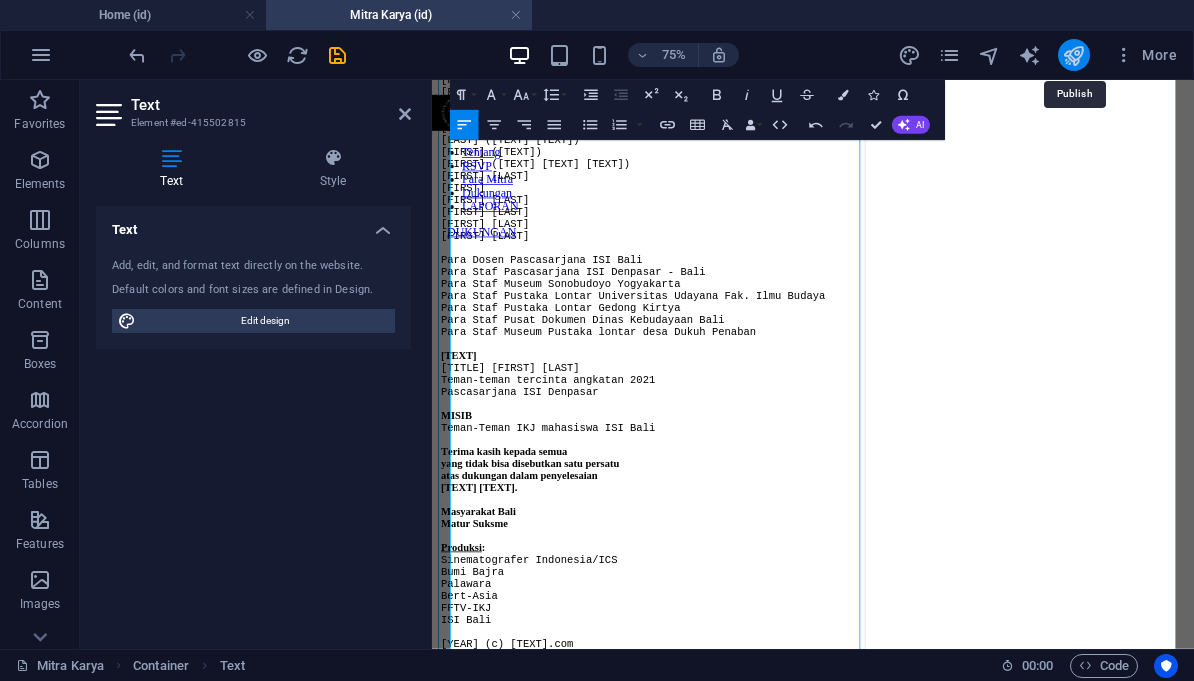 click at bounding box center (1073, 55) 